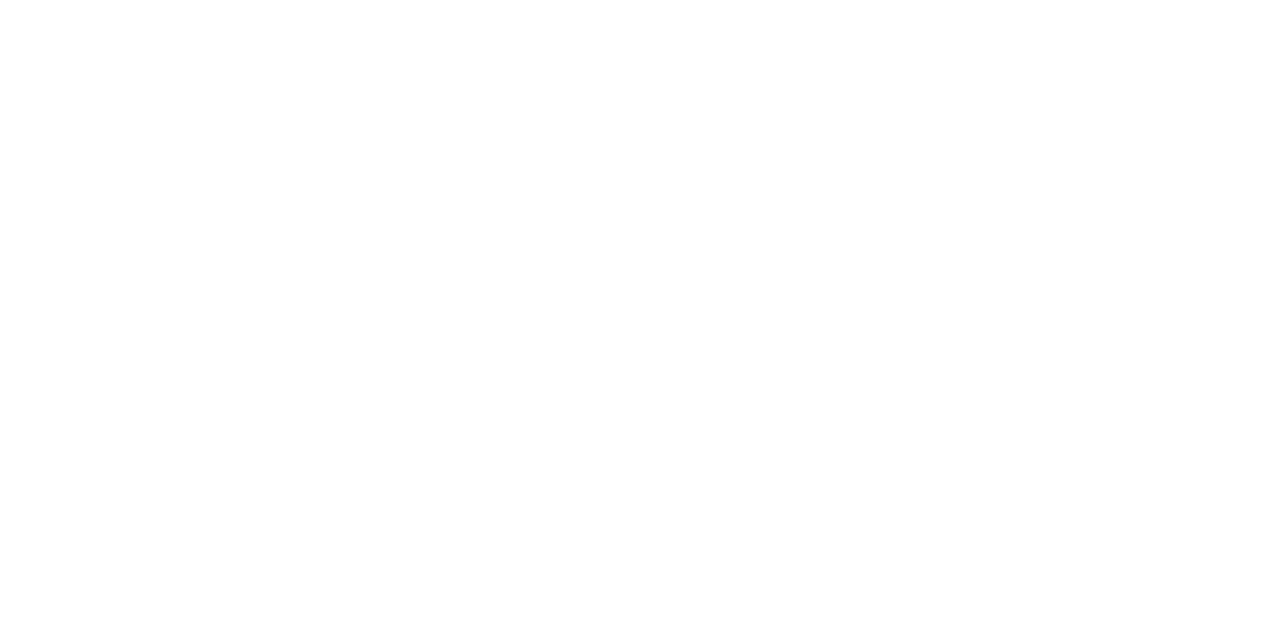 scroll, scrollTop: 0, scrollLeft: 0, axis: both 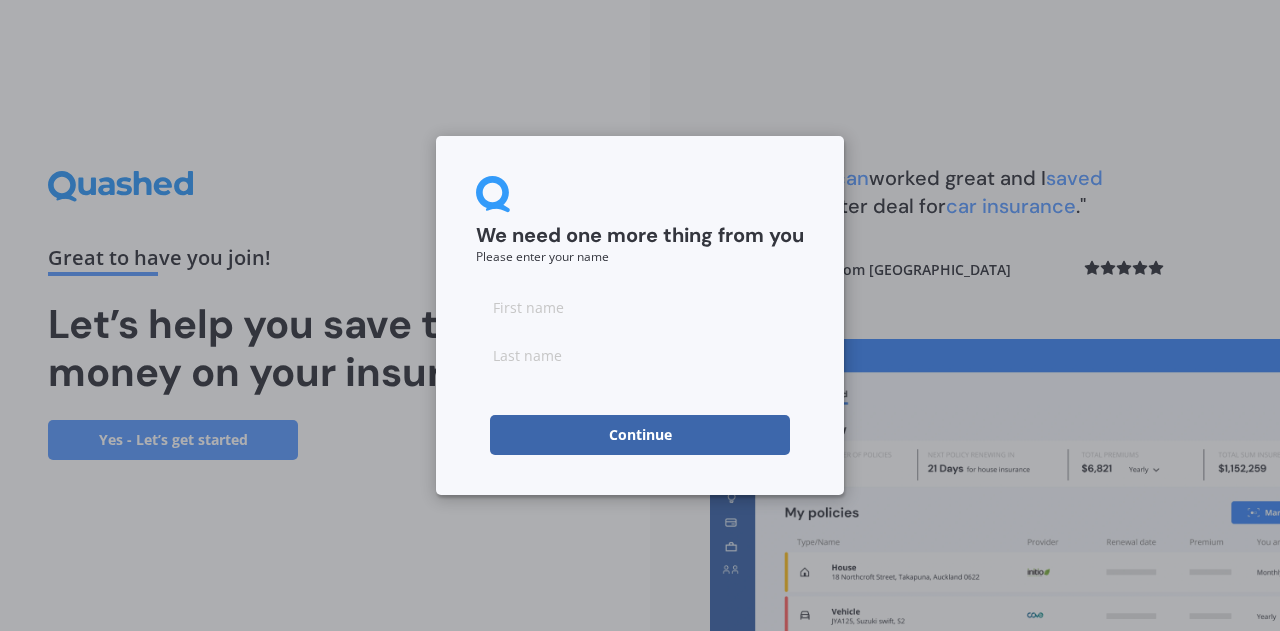 click at bounding box center [640, 307] 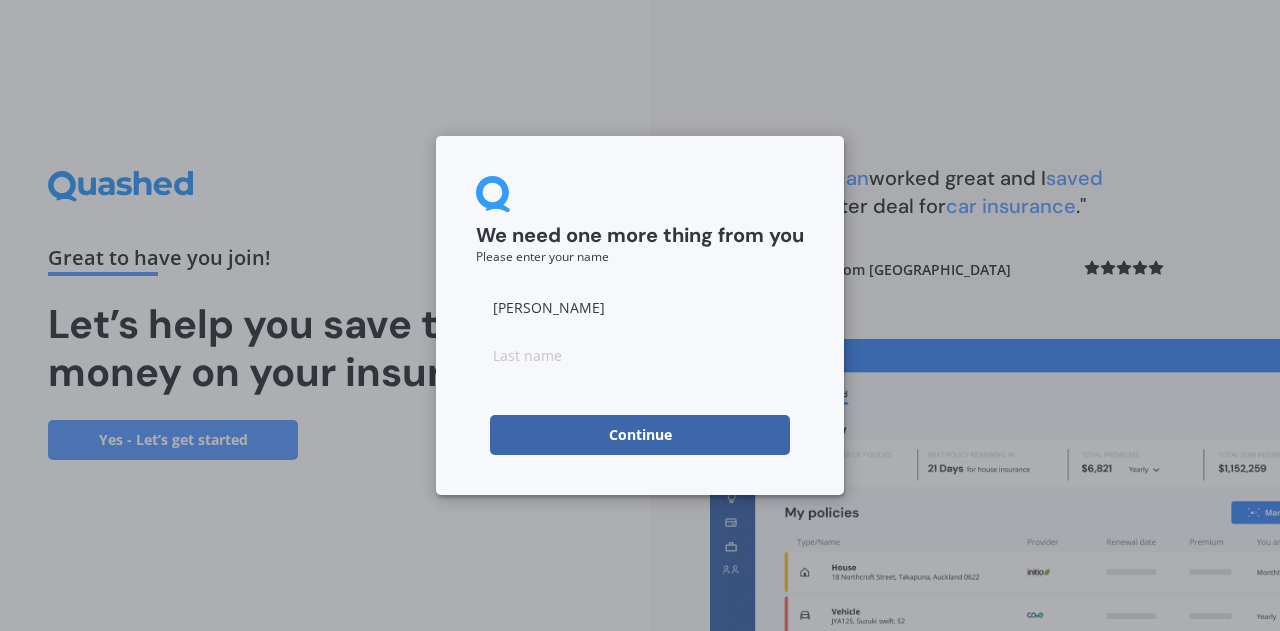 click at bounding box center [640, 355] 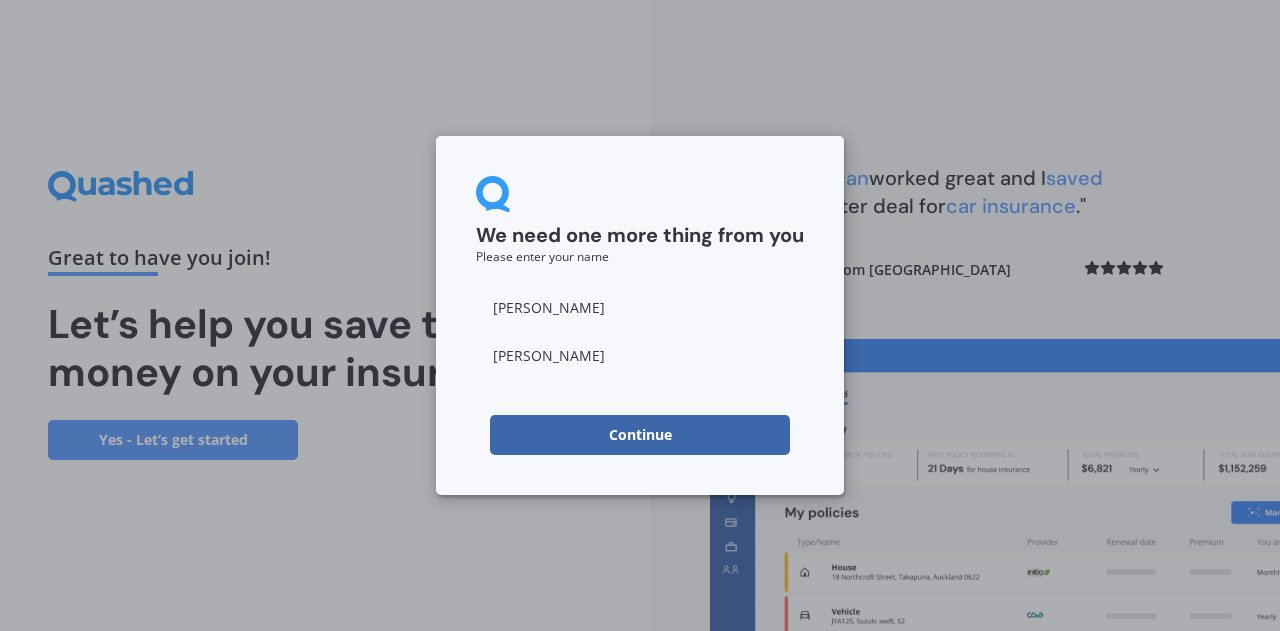 click on "Continue" at bounding box center [640, 435] 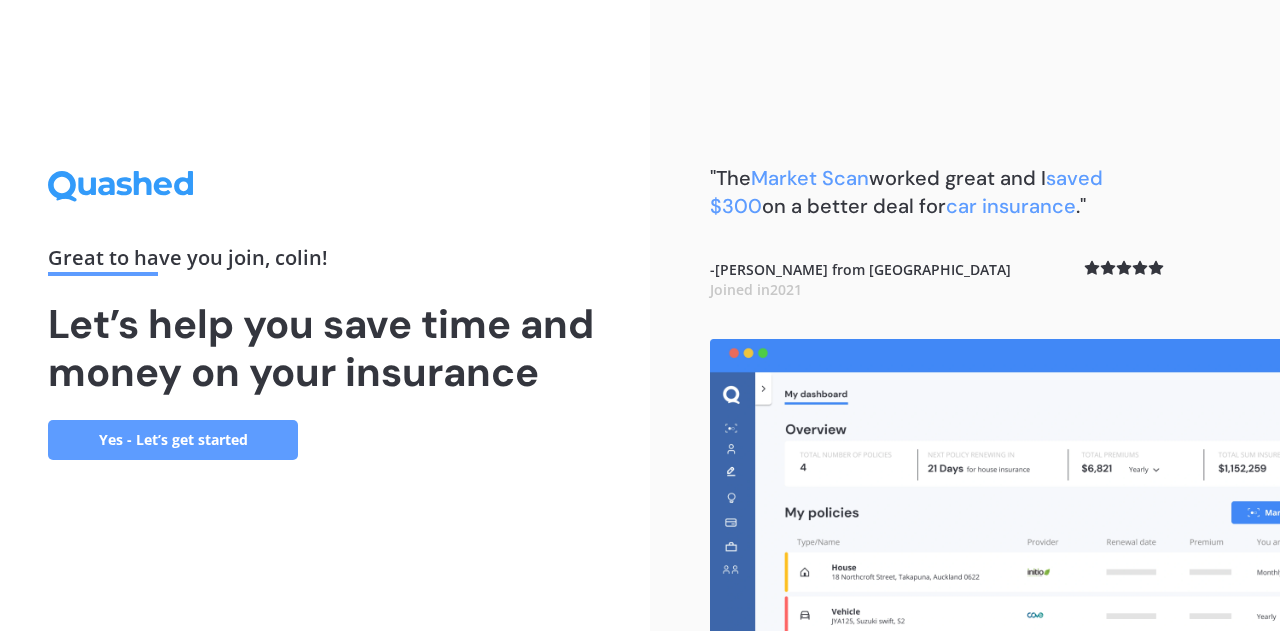 click on "Yes - Let’s get started" at bounding box center (173, 440) 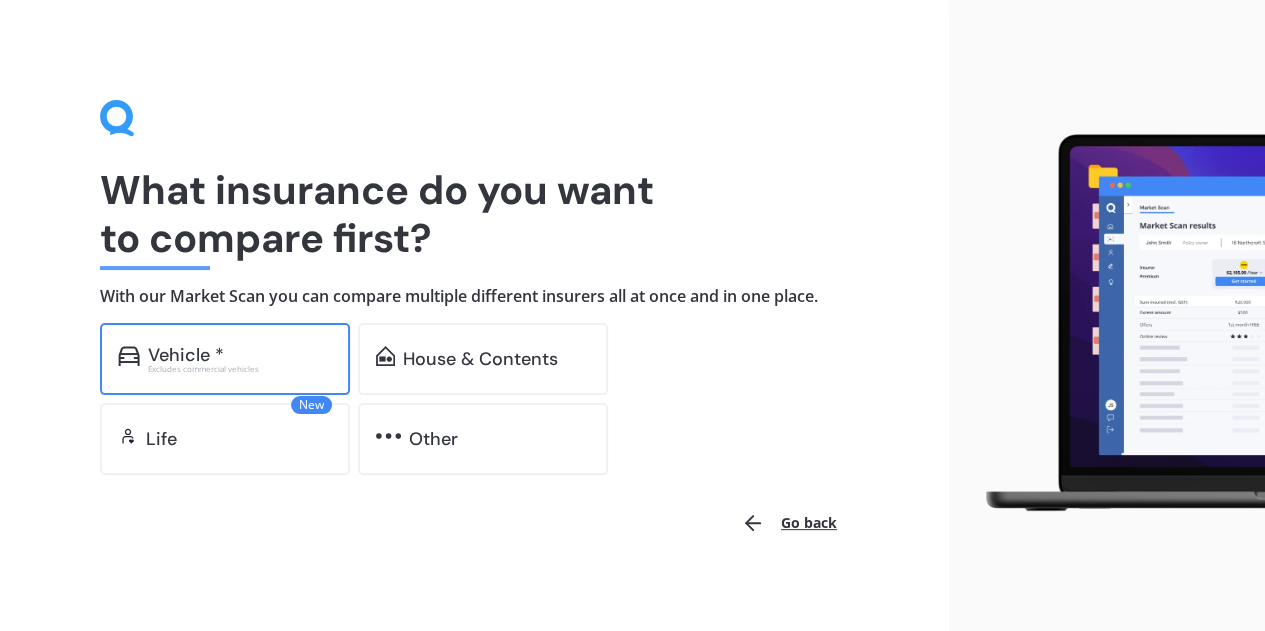 click on "Vehicle *" at bounding box center (186, 355) 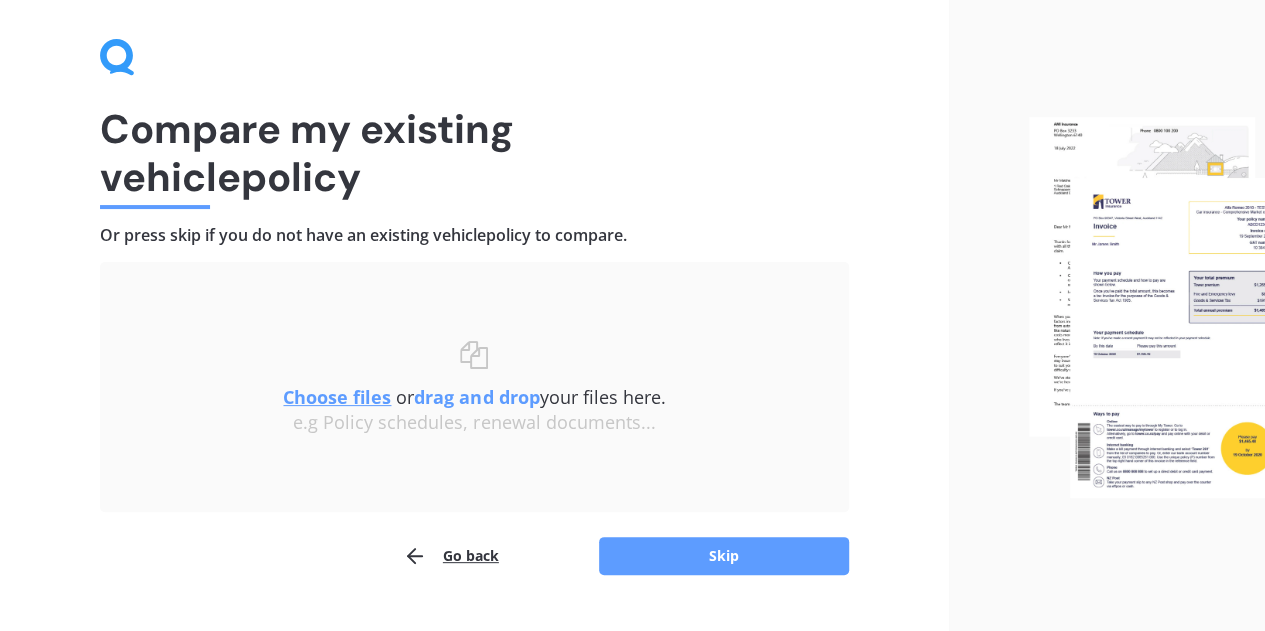 scroll, scrollTop: 105, scrollLeft: 0, axis: vertical 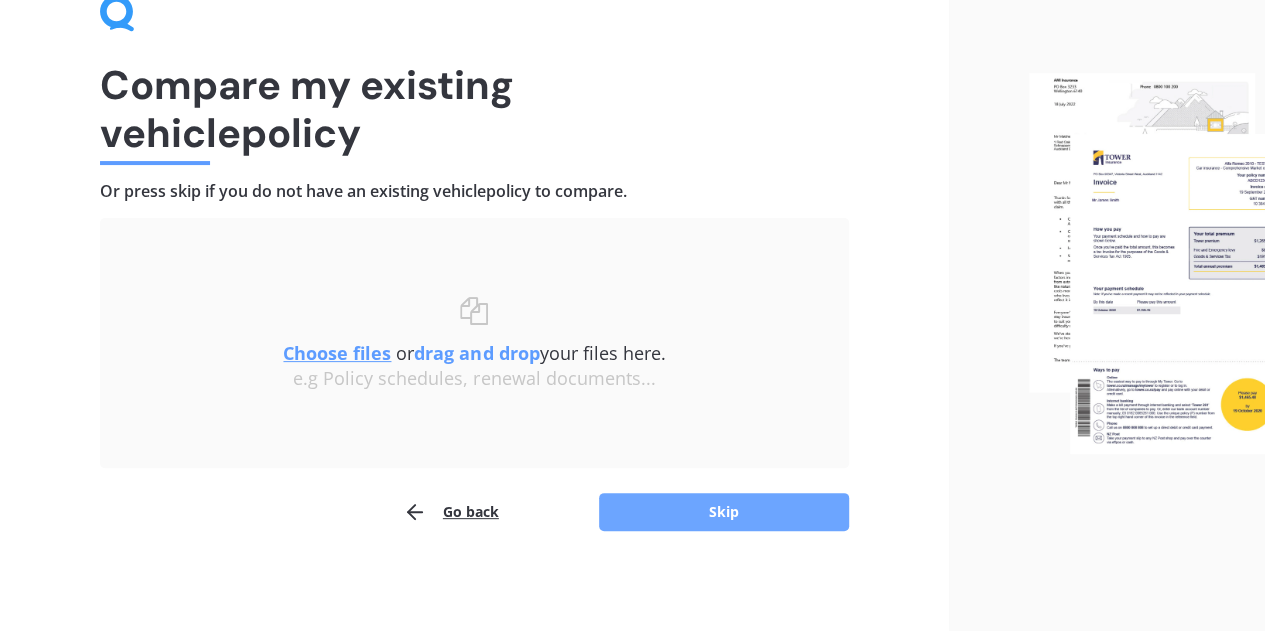 click on "Skip" at bounding box center (724, 512) 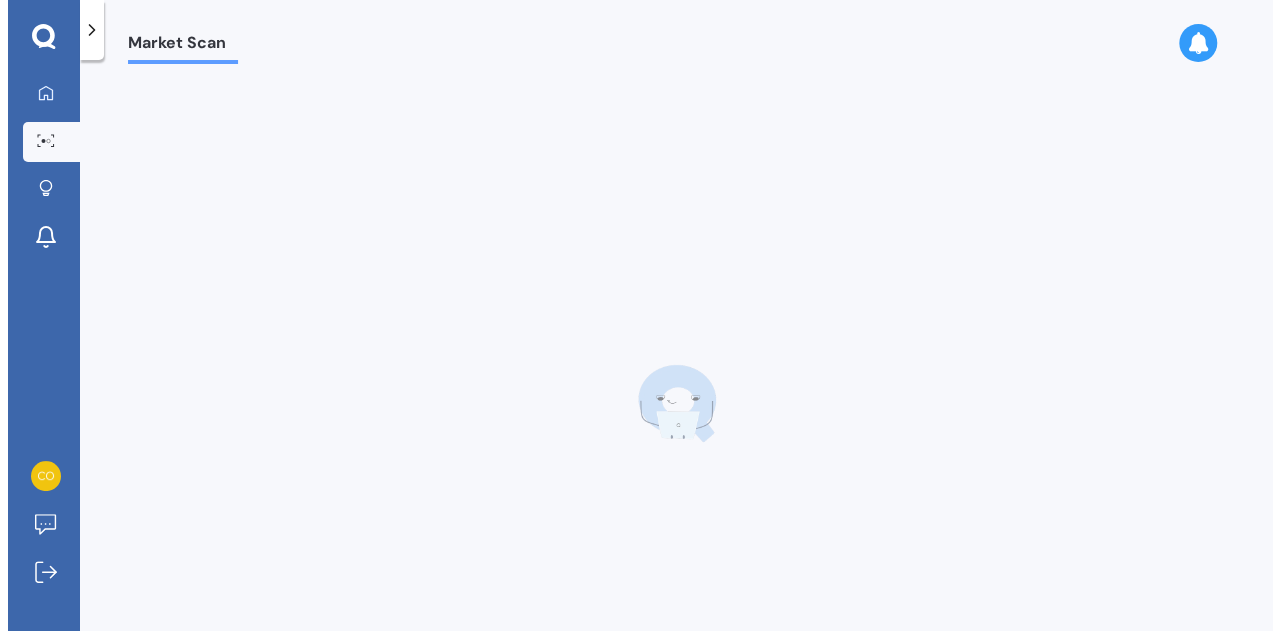 scroll, scrollTop: 0, scrollLeft: 0, axis: both 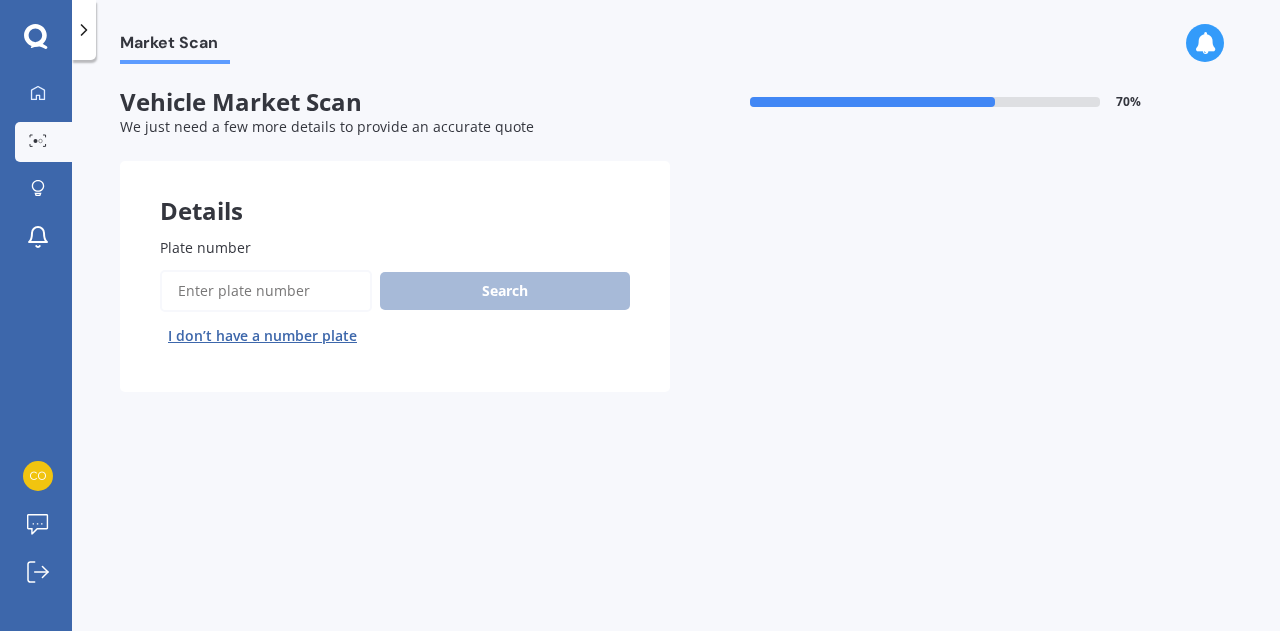 click on "I don’t have a number plate" at bounding box center [262, 336] 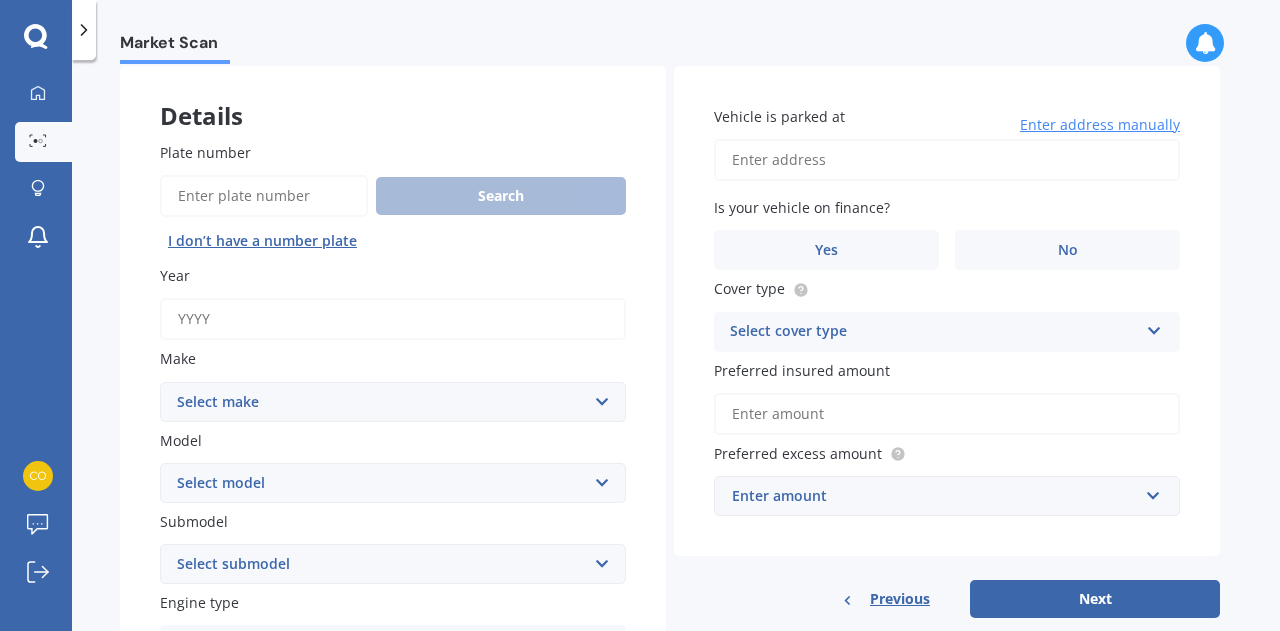 scroll, scrollTop: 96, scrollLeft: 0, axis: vertical 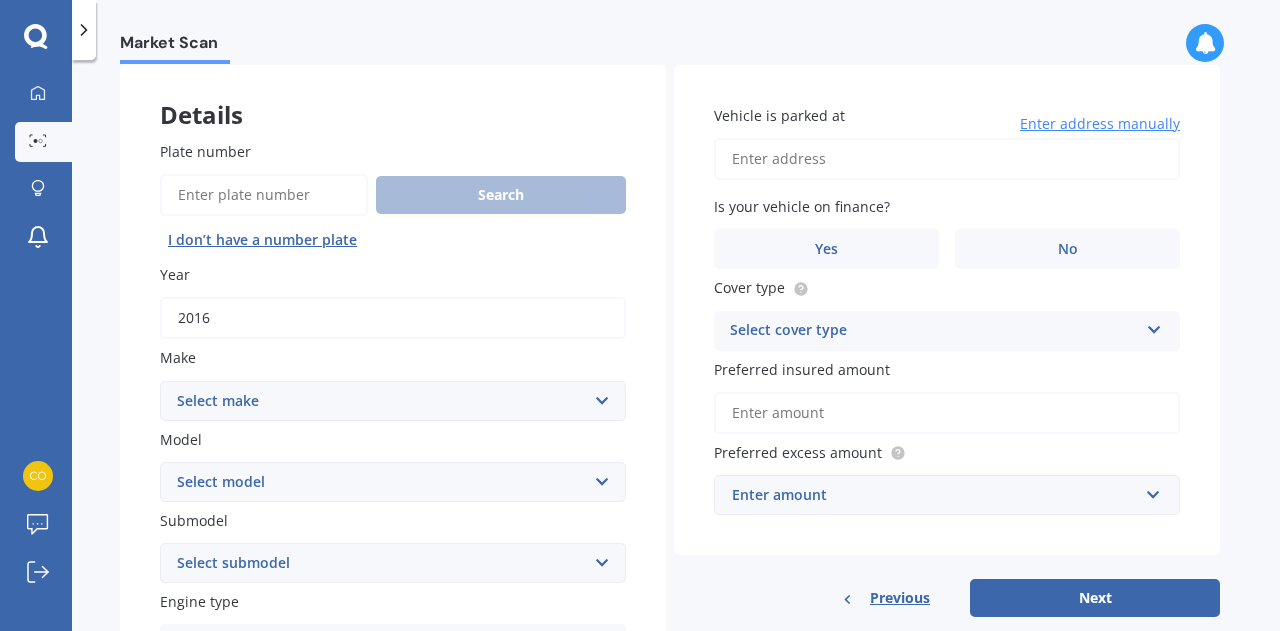 type on "2016" 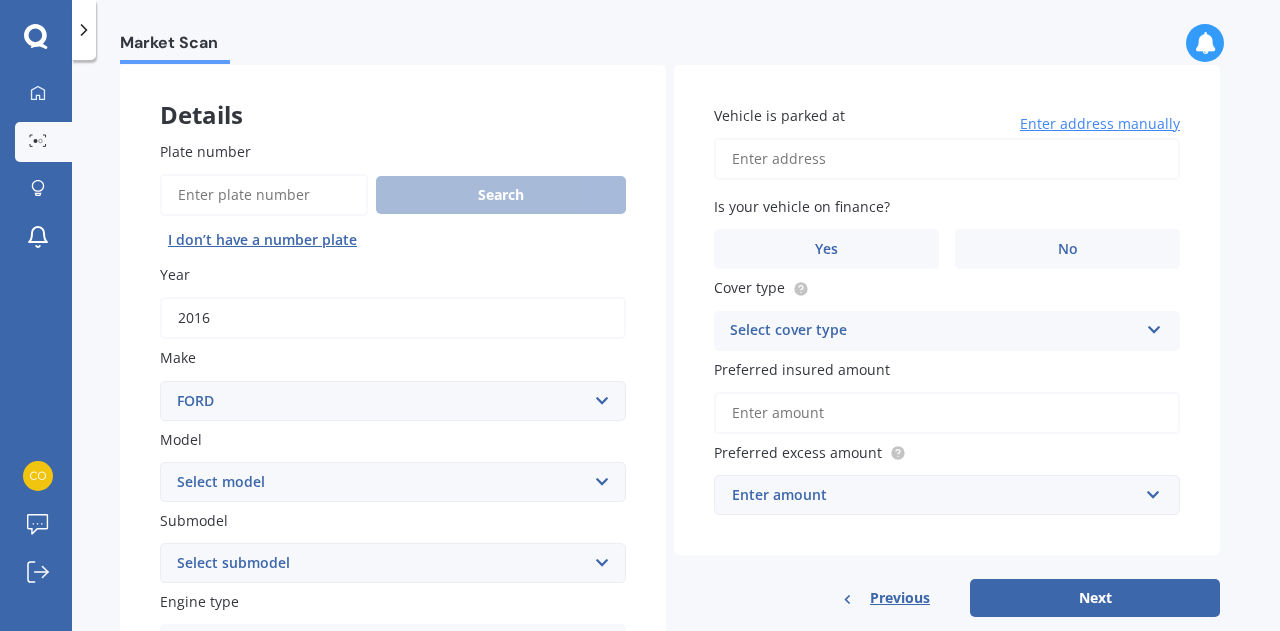click on "Select make AC ALFA ROMEO ASTON [PERSON_NAME] AUDI AUSTIN BEDFORD Bentley BMW BYD CADILLAC CAN-AM CHERY CHEVROLET CHRYSLER Citroen CRUISEAIR CUPRA DAEWOO DAIHATSU DAIMLER DAMON DIAHATSU DODGE EXOCET FACTORY FIVE FERRARI FIAT Fiord FLEETWOOD FORD FOTON FRASER GEELY GENESIS GEORGIE BOY GMC GREAT WALL GWM [PERSON_NAME] HINO [PERSON_NAME] HOLIDAY RAMBLER HONDA HUMMER HYUNDAI INFINITI ISUZU IVECO JAC JAECOO JAGUAR JEEP KGM KIA LADA LAMBORGHINI LANCIA LANDROVER LDV LEXUS LINCOLN LOTUS LUNAR M.G M.G. MAHINDRA MASERATI MAZDA MCLAREN MERCEDES AMG Mercedes Benz MERCEDES-AMG MERCURY MINI MITSUBISHI [PERSON_NAME] NEWMAR Nissan OMODA OPEL OXFORD PEUGEOT Plymouth Polestar PONTIAC PORSCHE PROTON RAM Range Rover Rayne RENAULT ROLLS ROYCE ROVER SAAB SATURN SEAT SHELBY SKODA SMART SSANGYONG SUBARU SUZUKI TATA TESLA TIFFIN Toyota TRIUMPH TVR Vauxhall VOLKSWAGEN VOLVO WESTFIELD WINNEBAGO ZX" at bounding box center (393, 401) 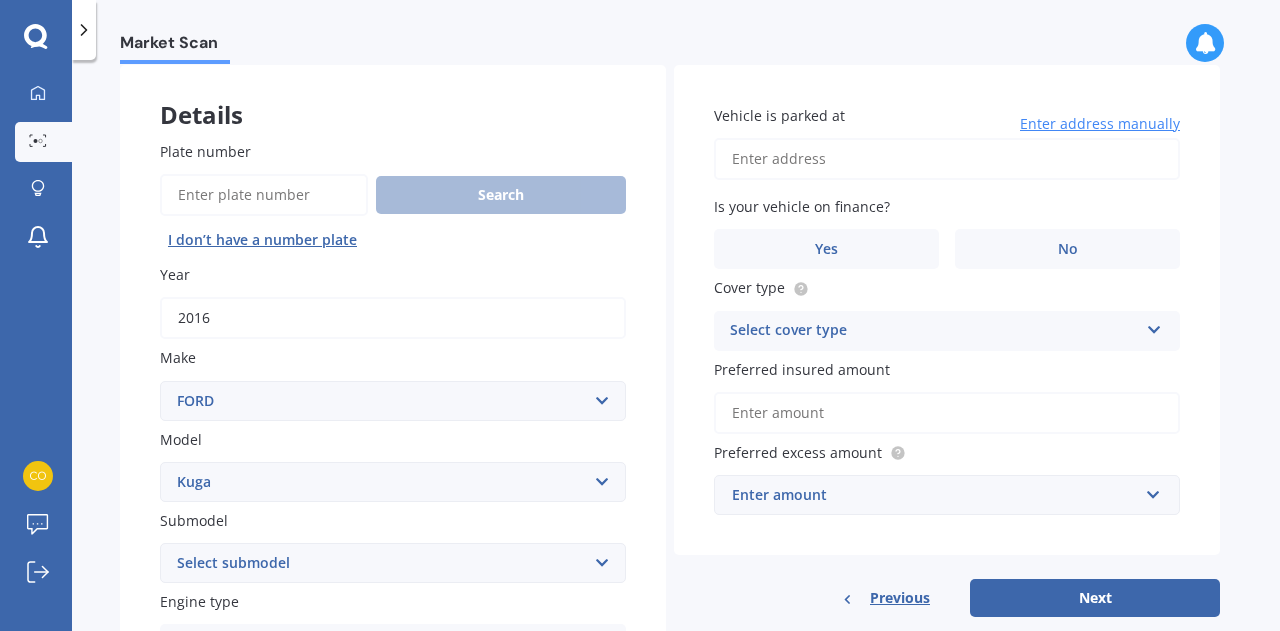 click on "Select model Bronco 4WD C-MAX Capri Cortina Courier Econovan Ecosport Endura Escape Escort Everest Expedition Explorer 4WD F150 F250 F350 Fairlane Fairmont Falcon Festiva Fiesta Focus FPV [PERSON_NAME] Fusion Ixion Ka Kuga Laser Lincoln LTD Maverick 4WD Mondeo Mustang Probe Puma Ranger Ranger Sport S-[PERSON_NAME] Spectron Taurus Telstar Territory Thunderbird Tickford Torneo Transit Transit Benimar Transit F72" at bounding box center (393, 482) 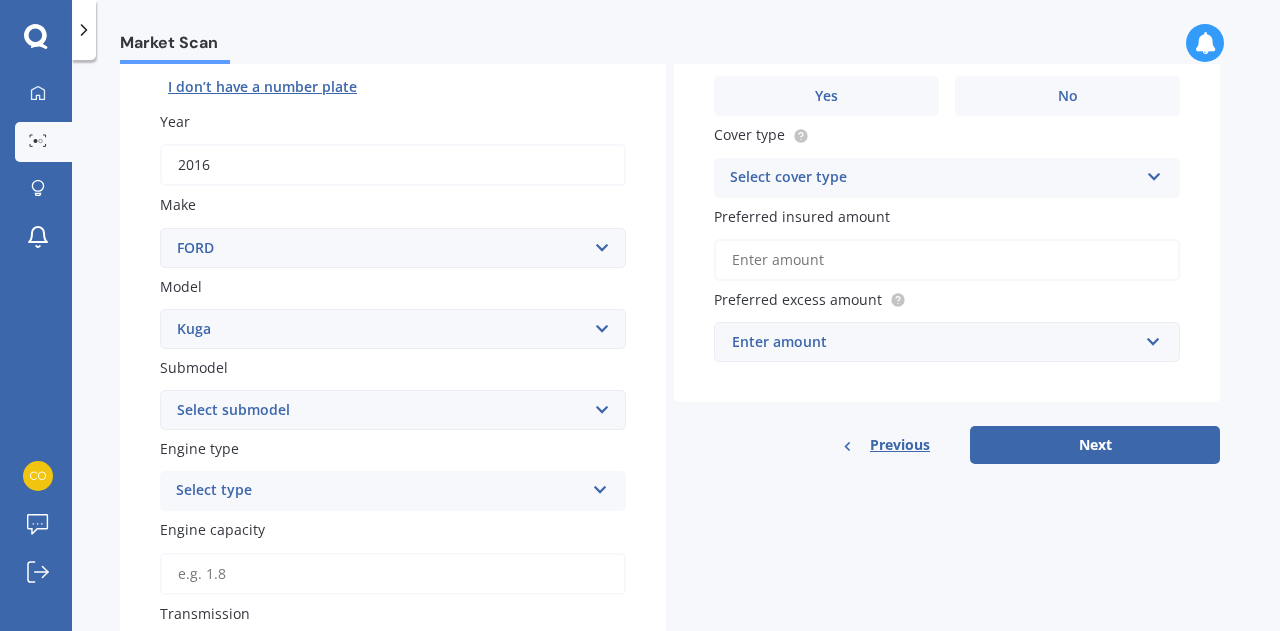 scroll, scrollTop: 250, scrollLeft: 0, axis: vertical 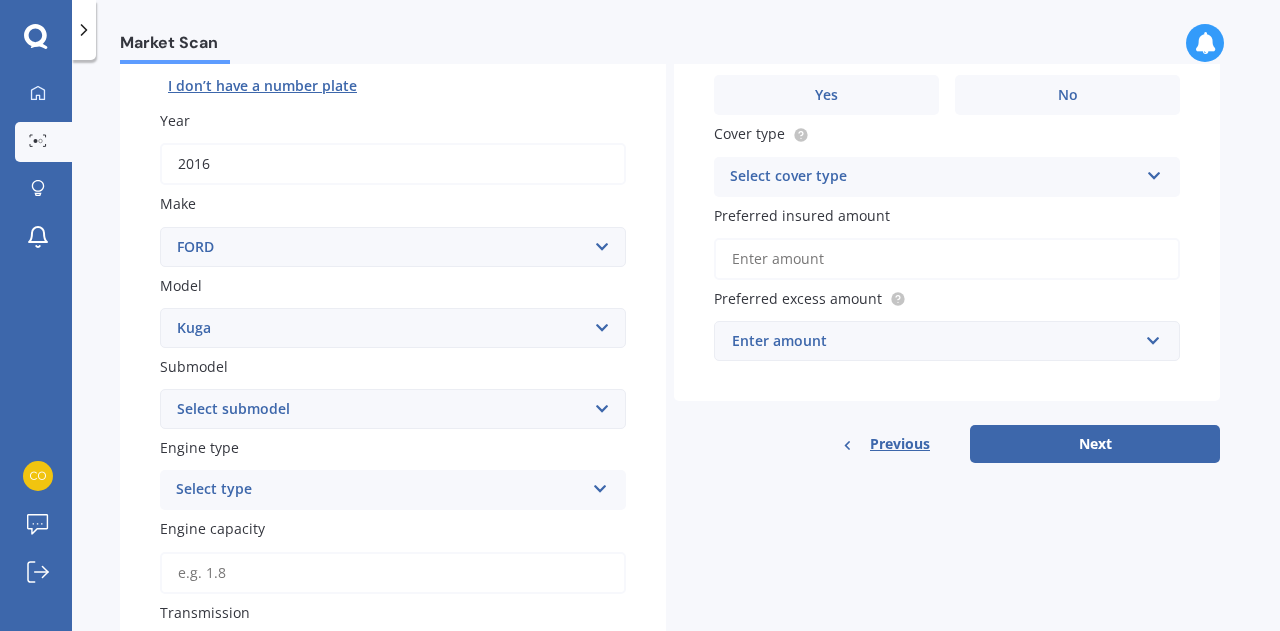 click on "Select type" at bounding box center [380, 490] 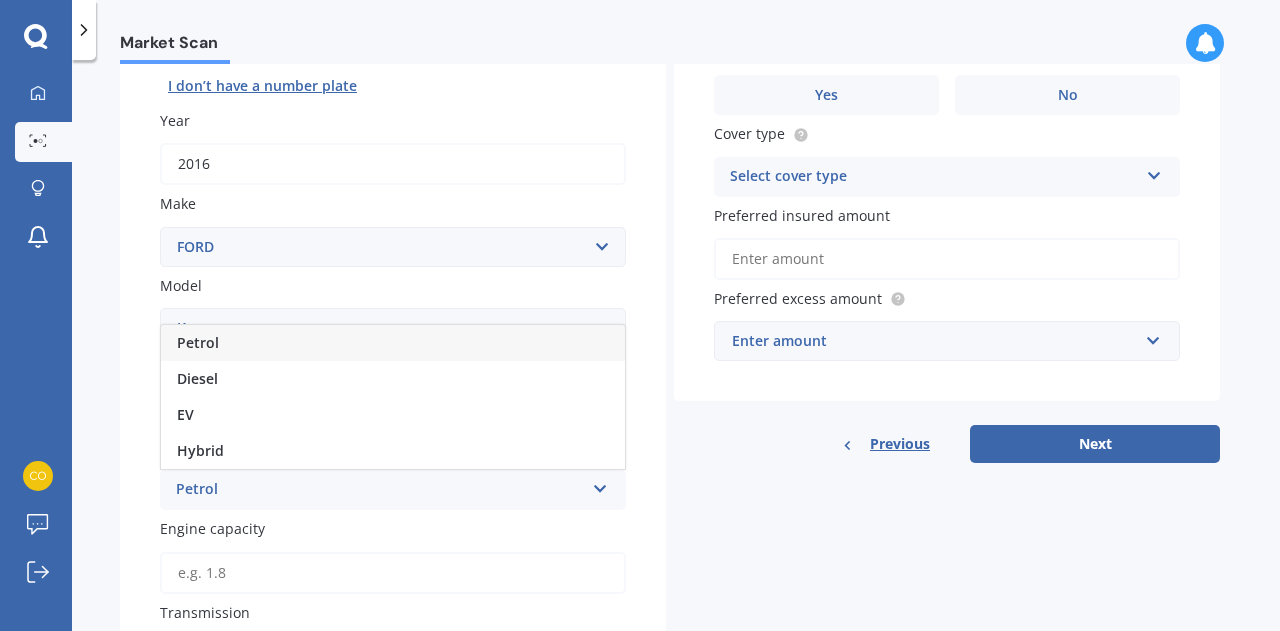 click on "Petrol" at bounding box center (393, 343) 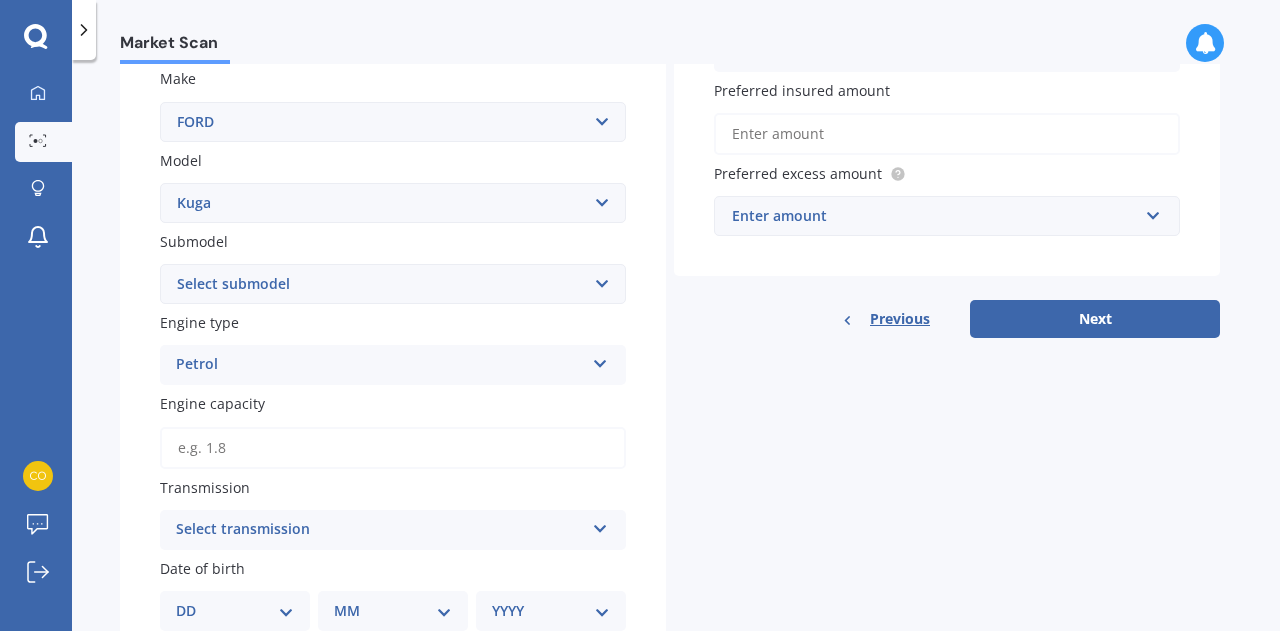 scroll, scrollTop: 378, scrollLeft: 0, axis: vertical 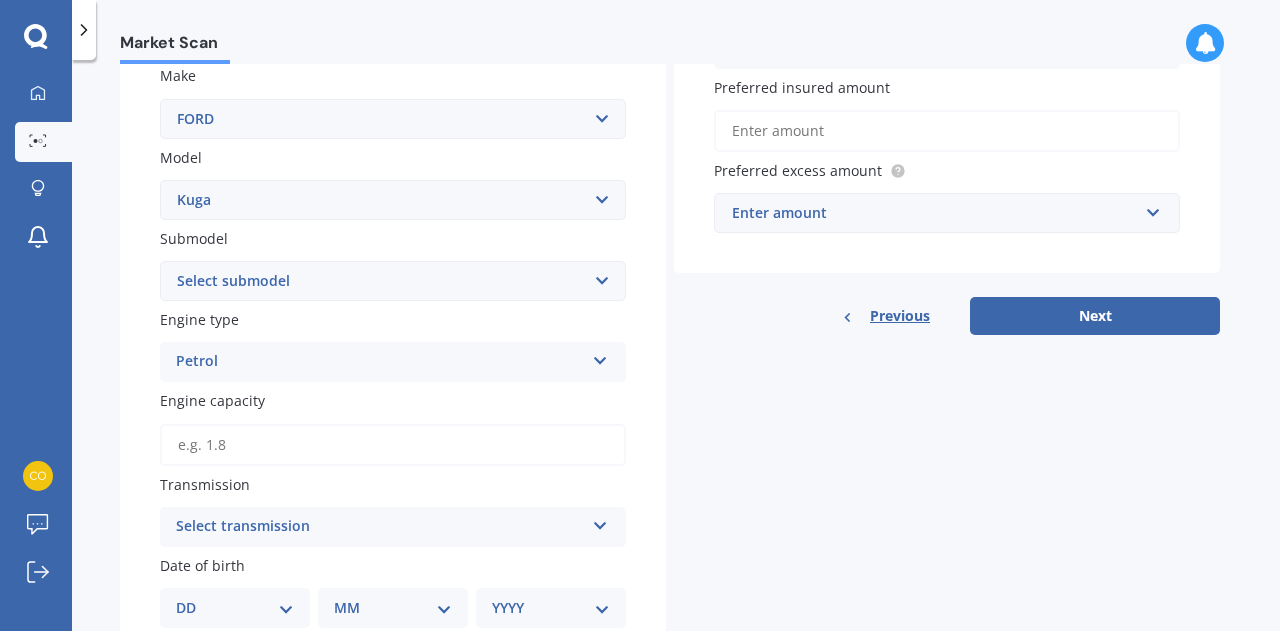 click on "Engine capacity" at bounding box center (393, 445) 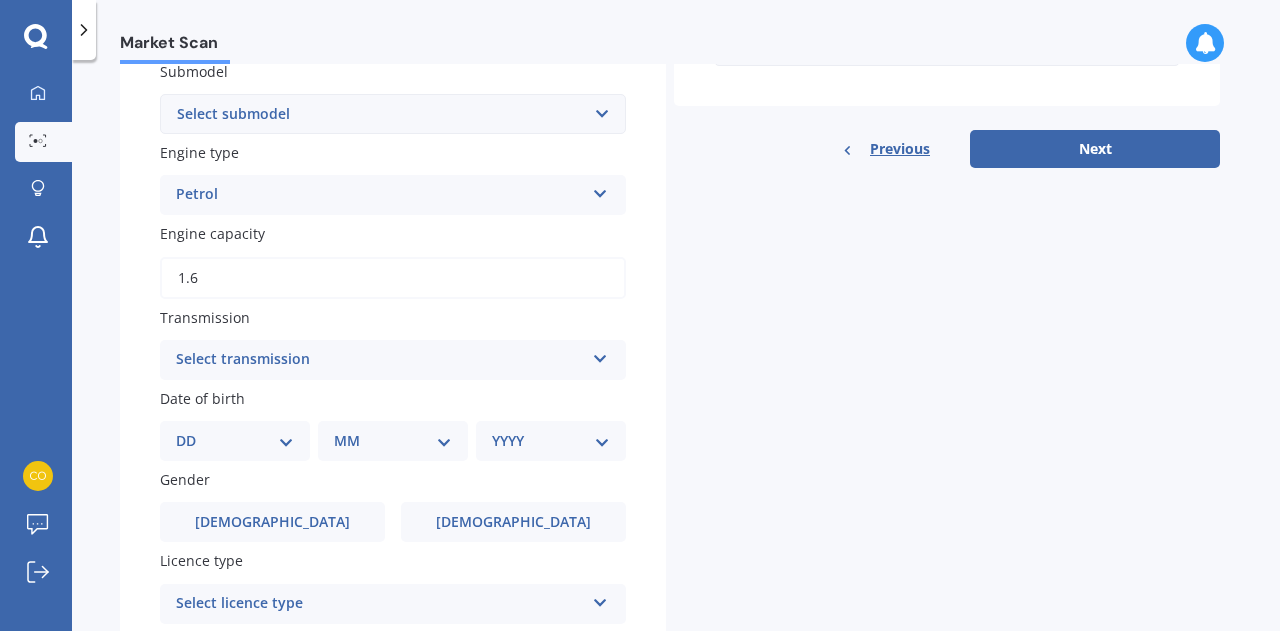 scroll, scrollTop: 546, scrollLeft: 0, axis: vertical 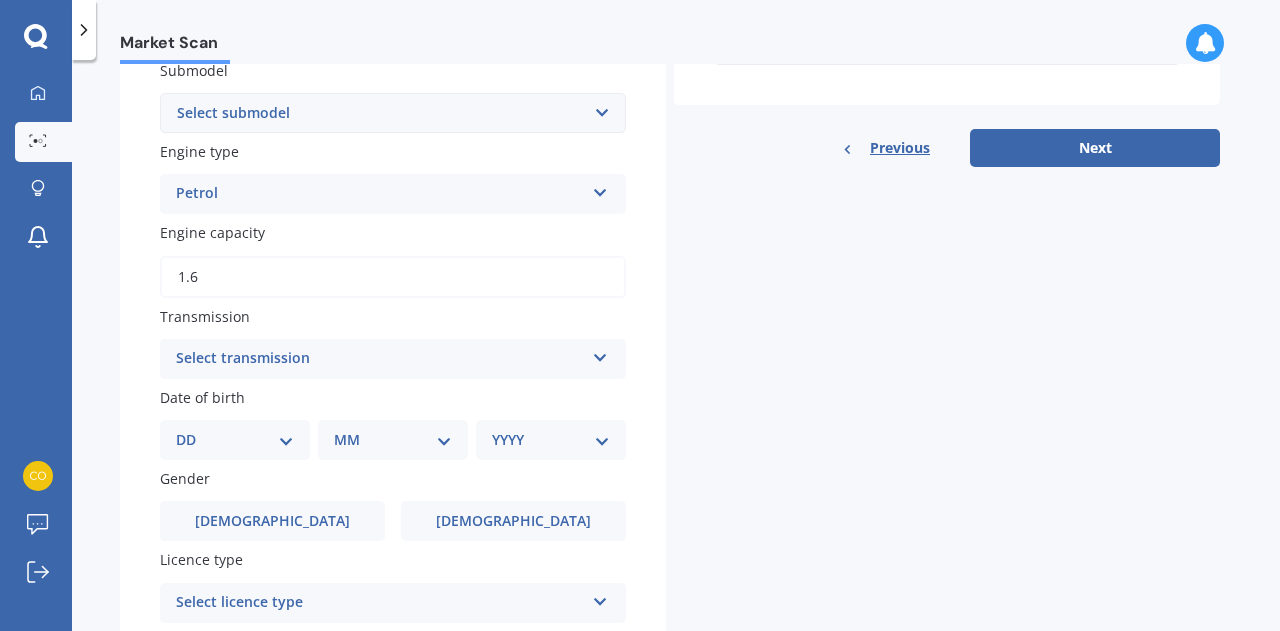 type on "1.6" 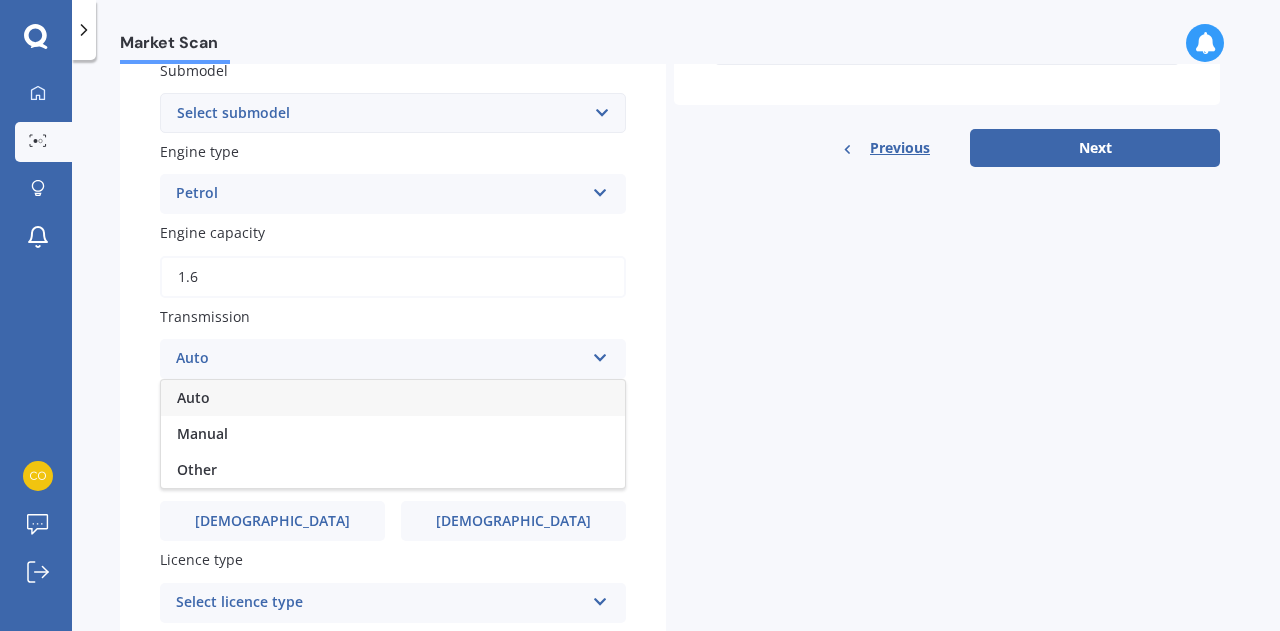 click on "Auto" at bounding box center [393, 398] 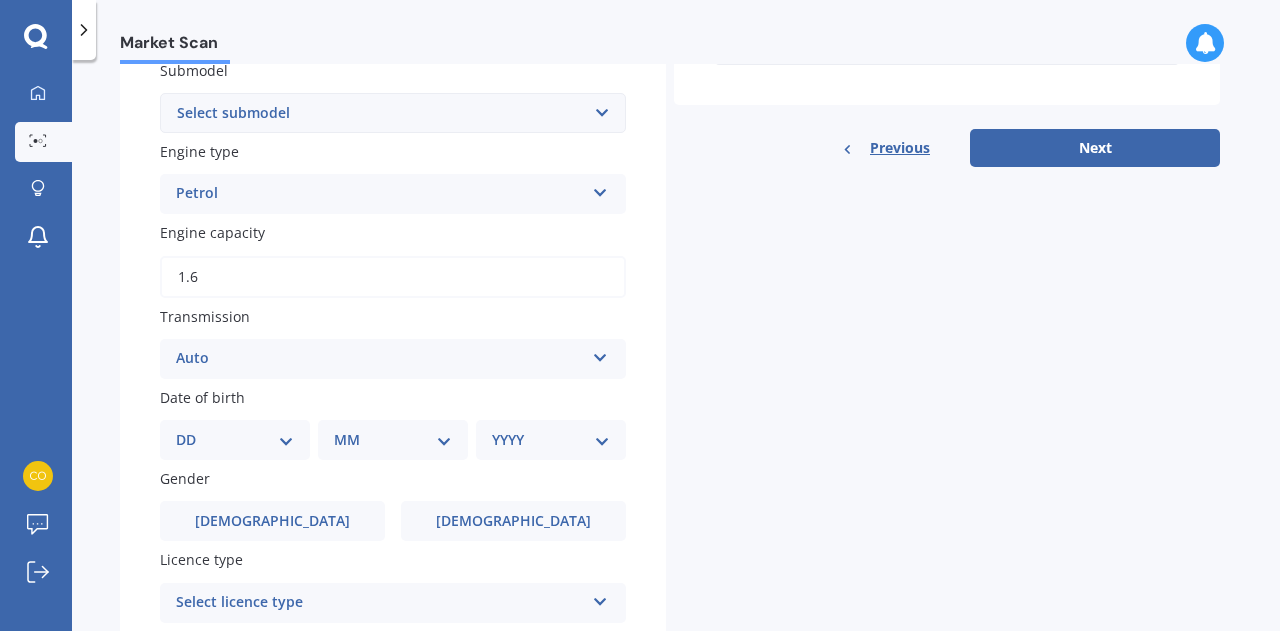 click on "DD 01 02 03 04 05 06 07 08 09 10 11 12 13 14 15 16 17 18 19 20 21 22 23 24 25 26 27 28 29 30 31" at bounding box center [235, 440] 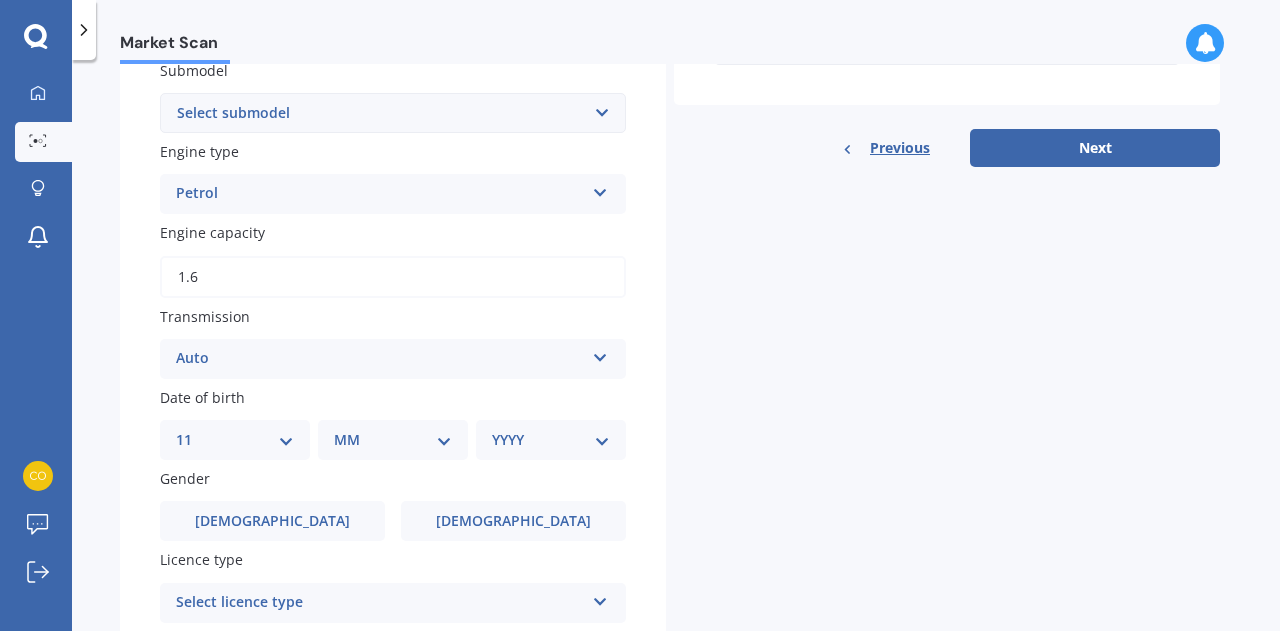 click on "DD 01 02 03 04 05 06 07 08 09 10 11 12 13 14 15 16 17 18 19 20 21 22 23 24 25 26 27 28 29 30 31" at bounding box center (235, 440) 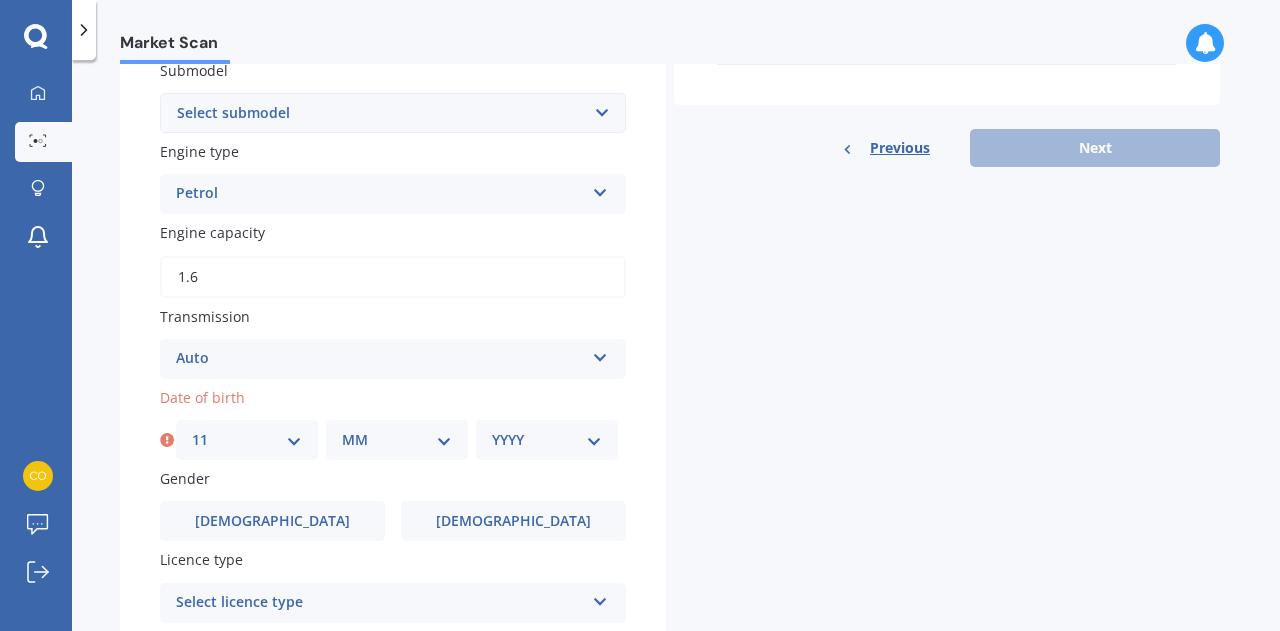 click on "MM 01 02 03 04 05 06 07 08 09 10 11 12" at bounding box center [397, 440] 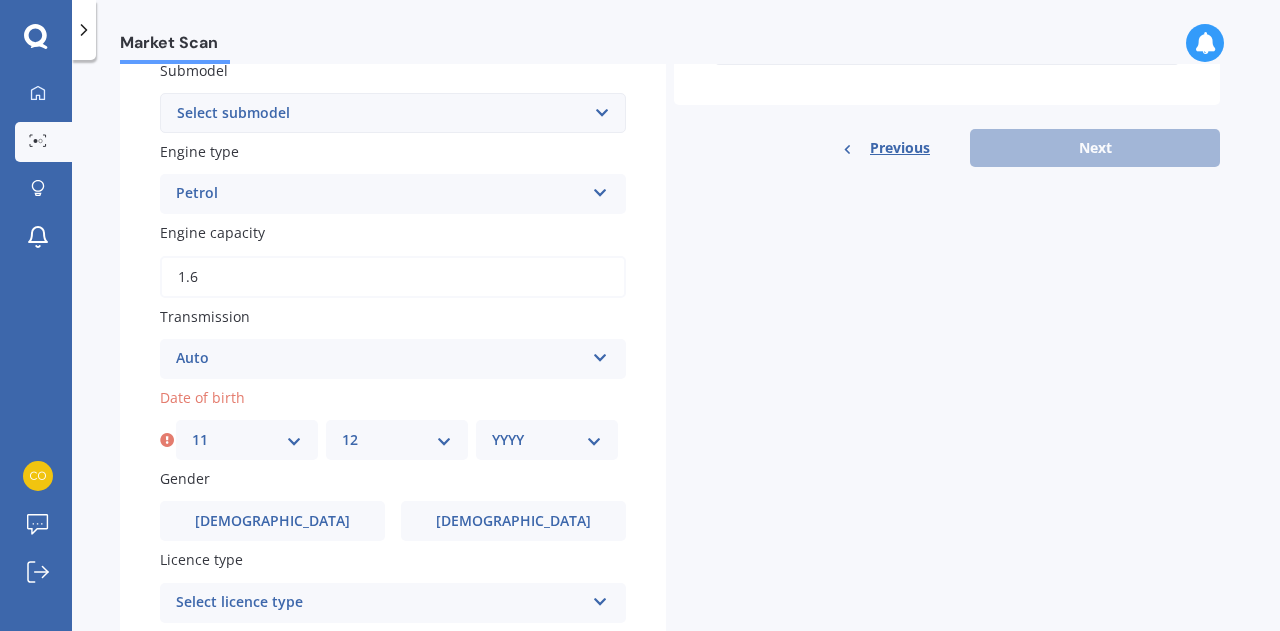 click on "MM 01 02 03 04 05 06 07 08 09 10 11 12" at bounding box center (397, 440) 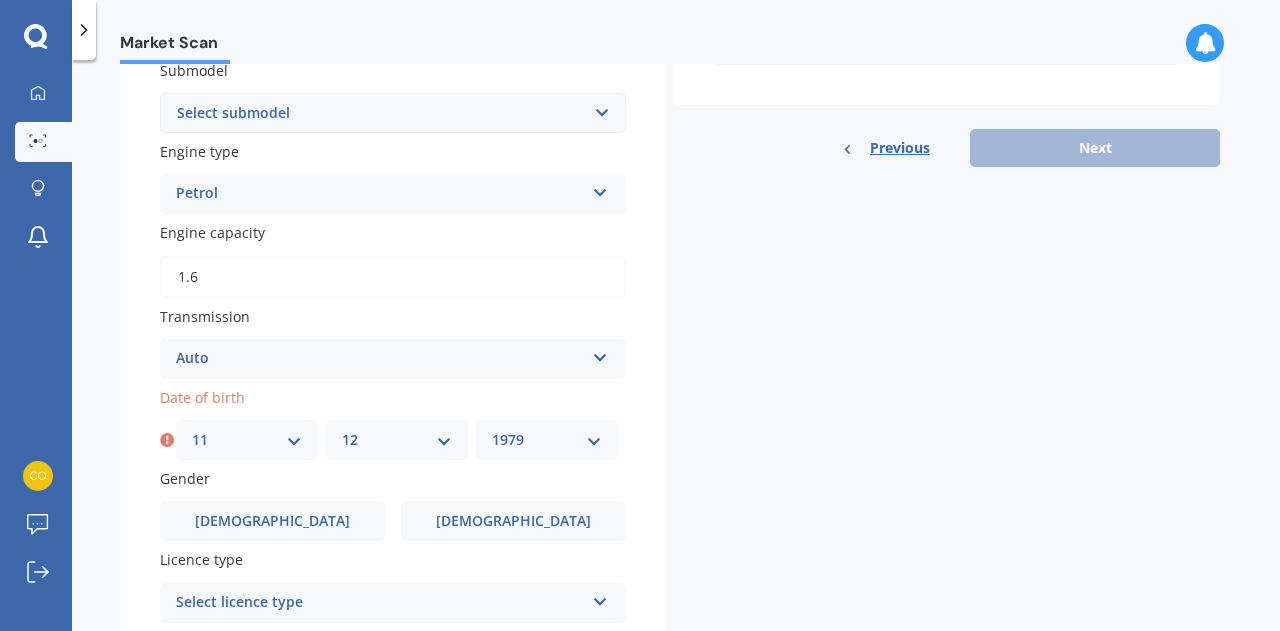 click on "YYYY 2025 2024 2023 2022 2021 2020 2019 2018 2017 2016 2015 2014 2013 2012 2011 2010 2009 2008 2007 2006 2005 2004 2003 2002 2001 2000 1999 1998 1997 1996 1995 1994 1993 1992 1991 1990 1989 1988 1987 1986 1985 1984 1983 1982 1981 1980 1979 1978 1977 1976 1975 1974 1973 1972 1971 1970 1969 1968 1967 1966 1965 1964 1963 1962 1961 1960 1959 1958 1957 1956 1955 1954 1953 1952 1951 1950 1949 1948 1947 1946 1945 1944 1943 1942 1941 1940 1939 1938 1937 1936 1935 1934 1933 1932 1931 1930 1929 1928 1927 1926" at bounding box center [547, 440] 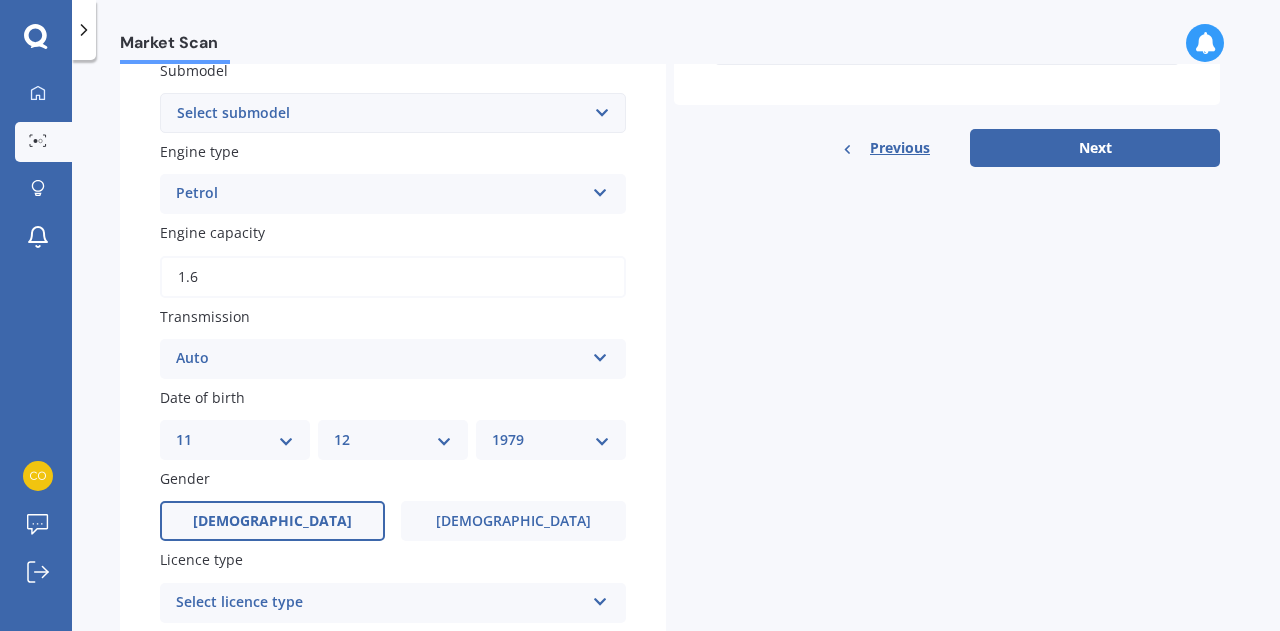 click on "[DEMOGRAPHIC_DATA]" at bounding box center [272, 521] 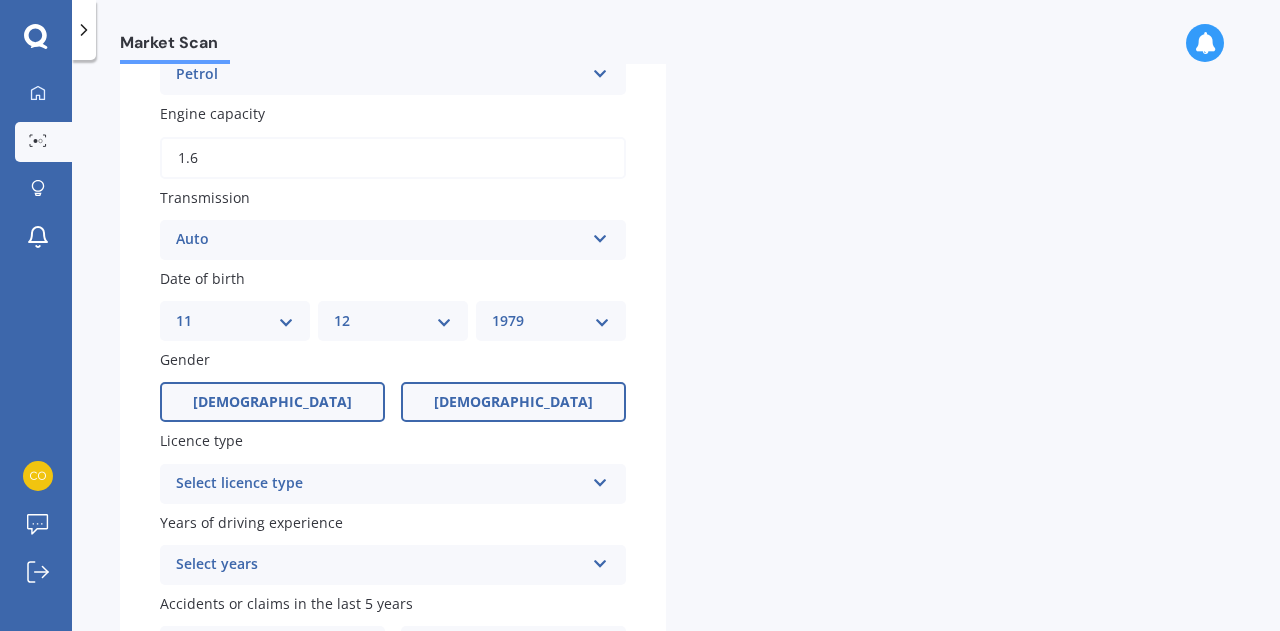 scroll, scrollTop: 666, scrollLeft: 0, axis: vertical 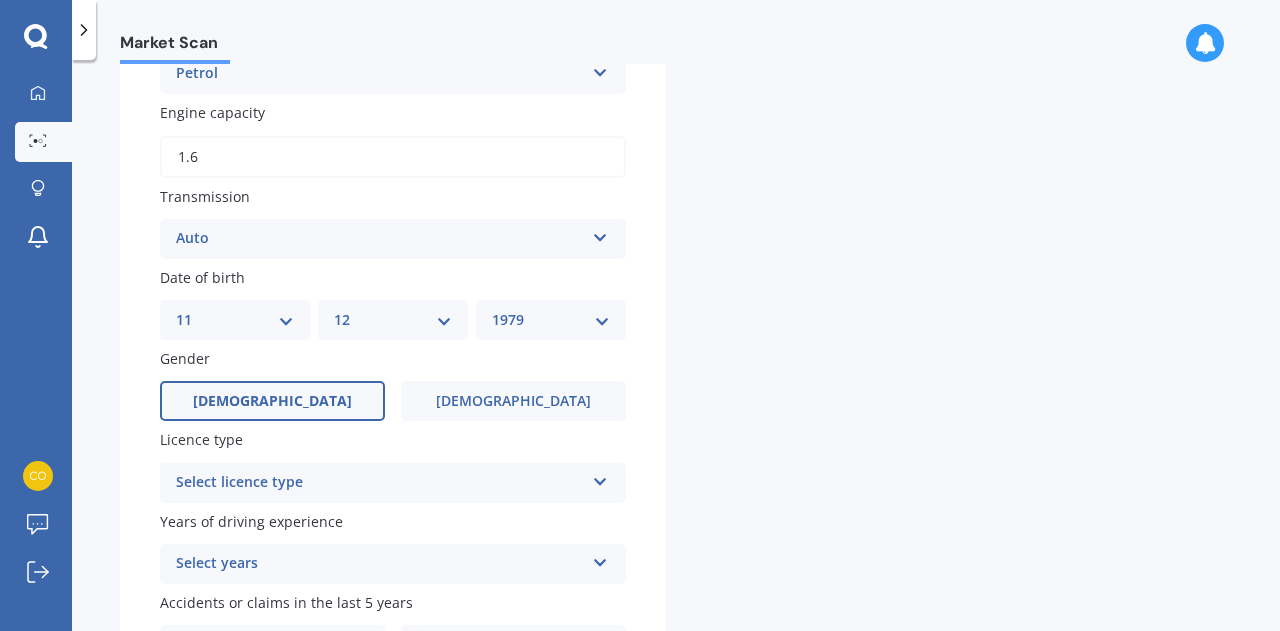 click on "Select licence type" at bounding box center [380, 483] 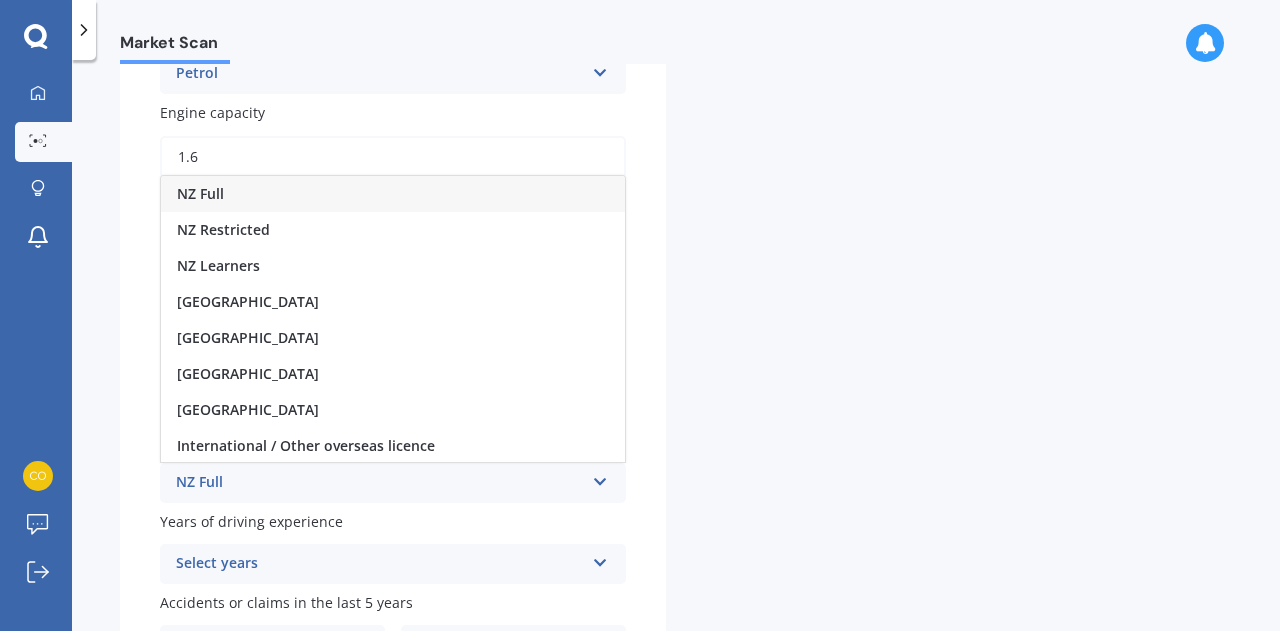 click on "NZ Full" at bounding box center [393, 194] 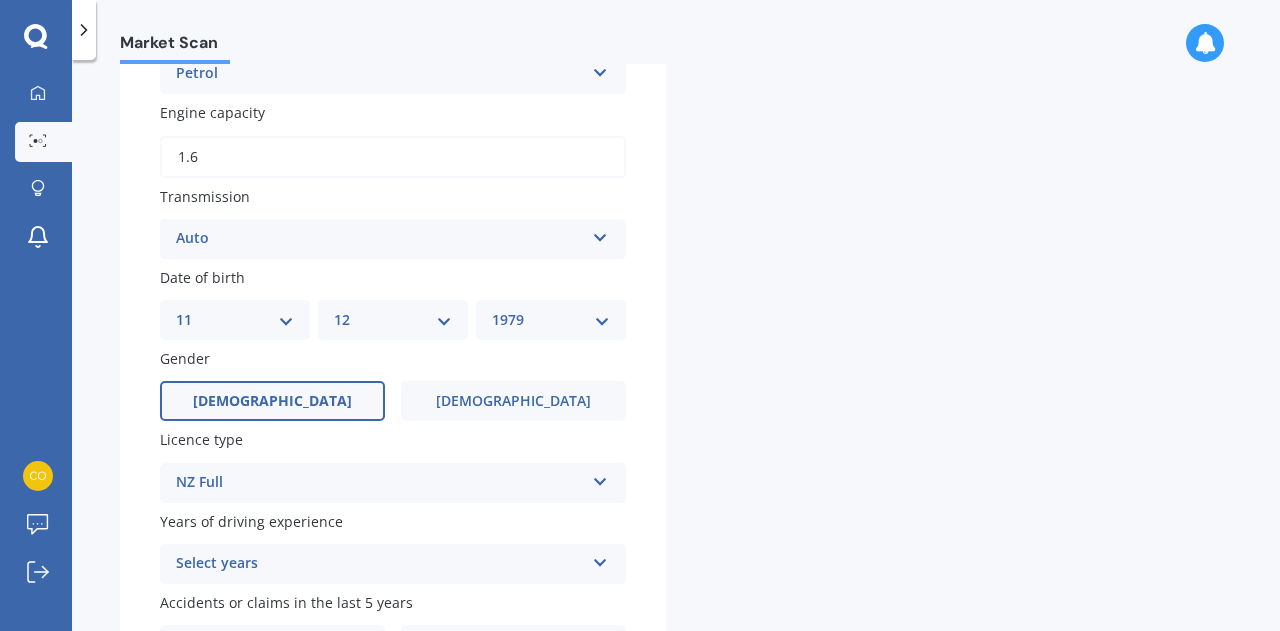scroll, scrollTop: 796, scrollLeft: 0, axis: vertical 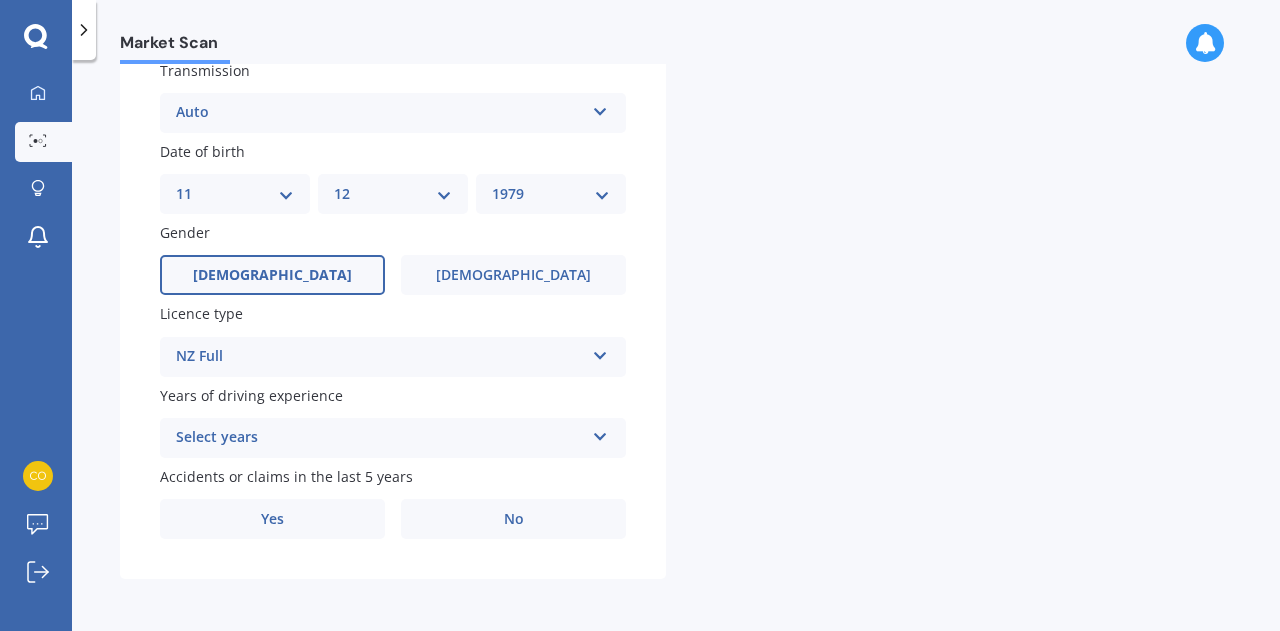 click at bounding box center (600, 433) 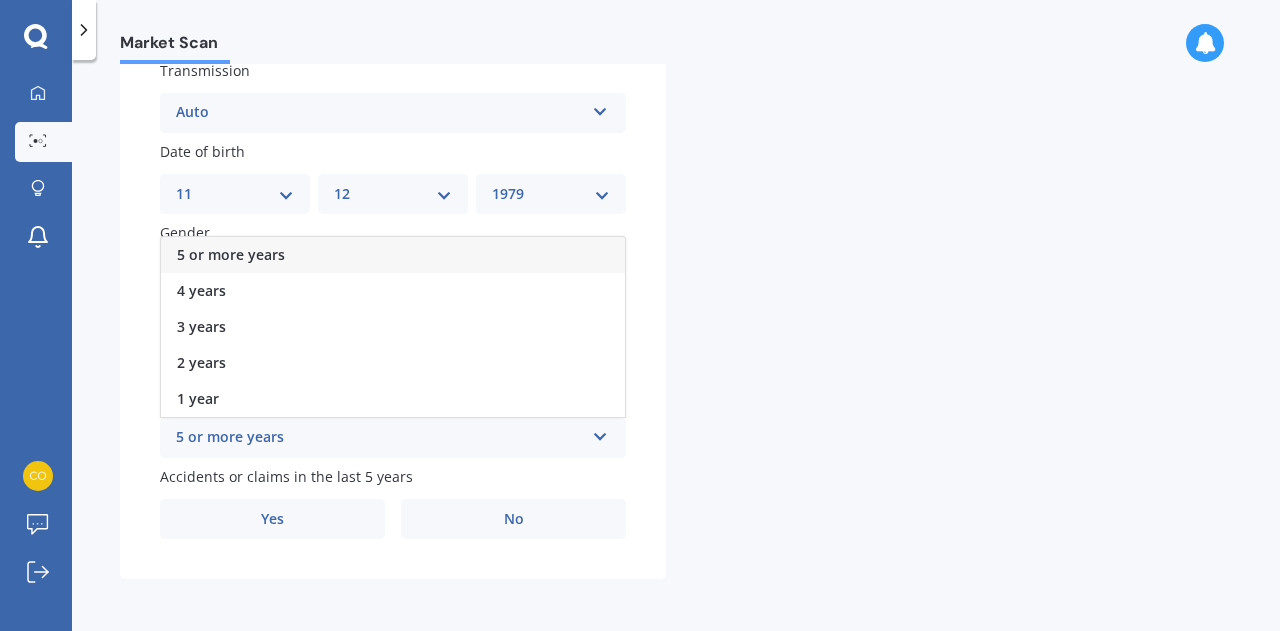 click on "5 or more years" at bounding box center [393, 255] 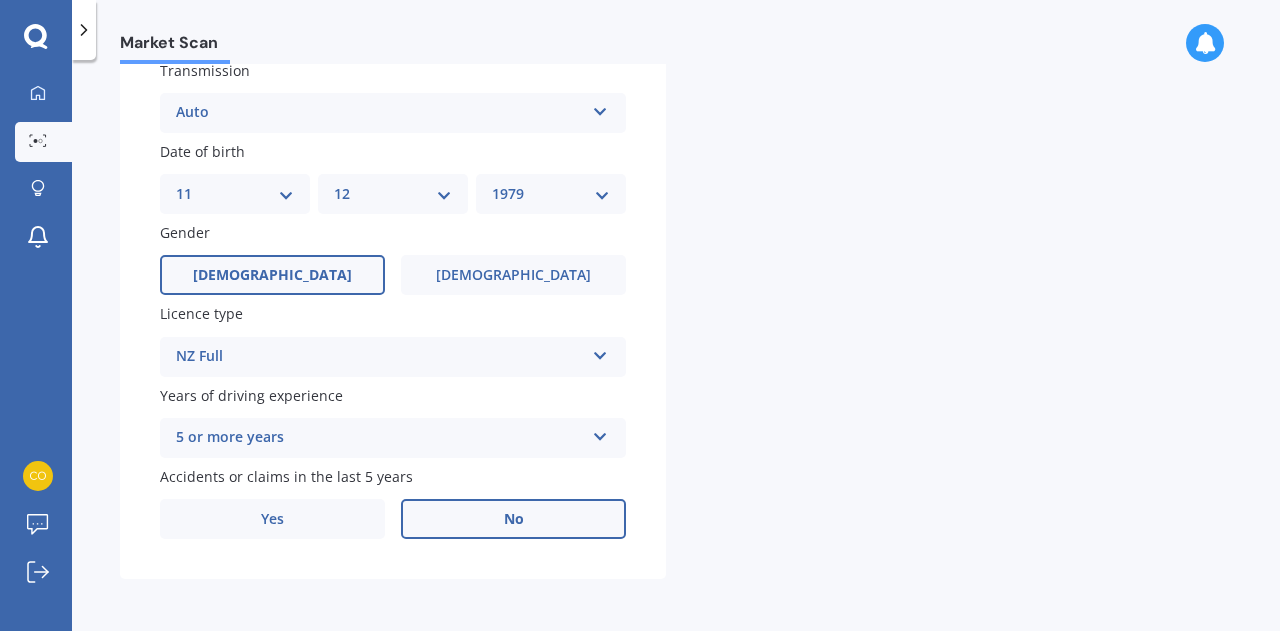 click on "No" at bounding box center (513, 519) 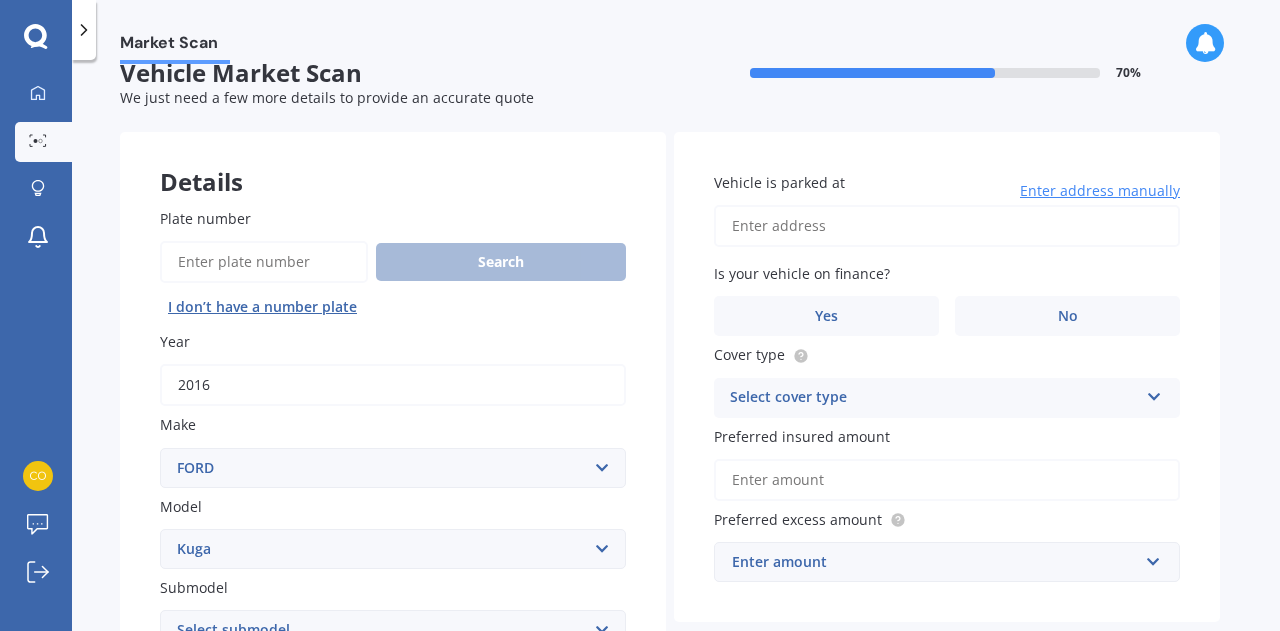 scroll, scrollTop: 0, scrollLeft: 0, axis: both 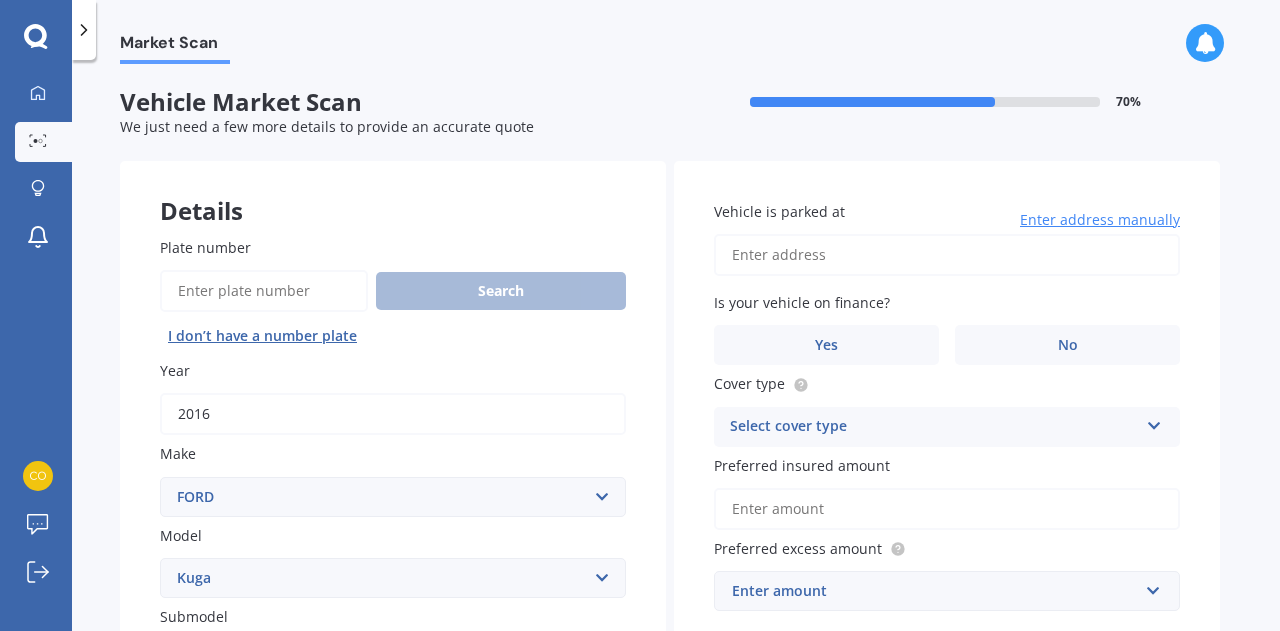 click on "Vehicle is parked at" at bounding box center [947, 255] 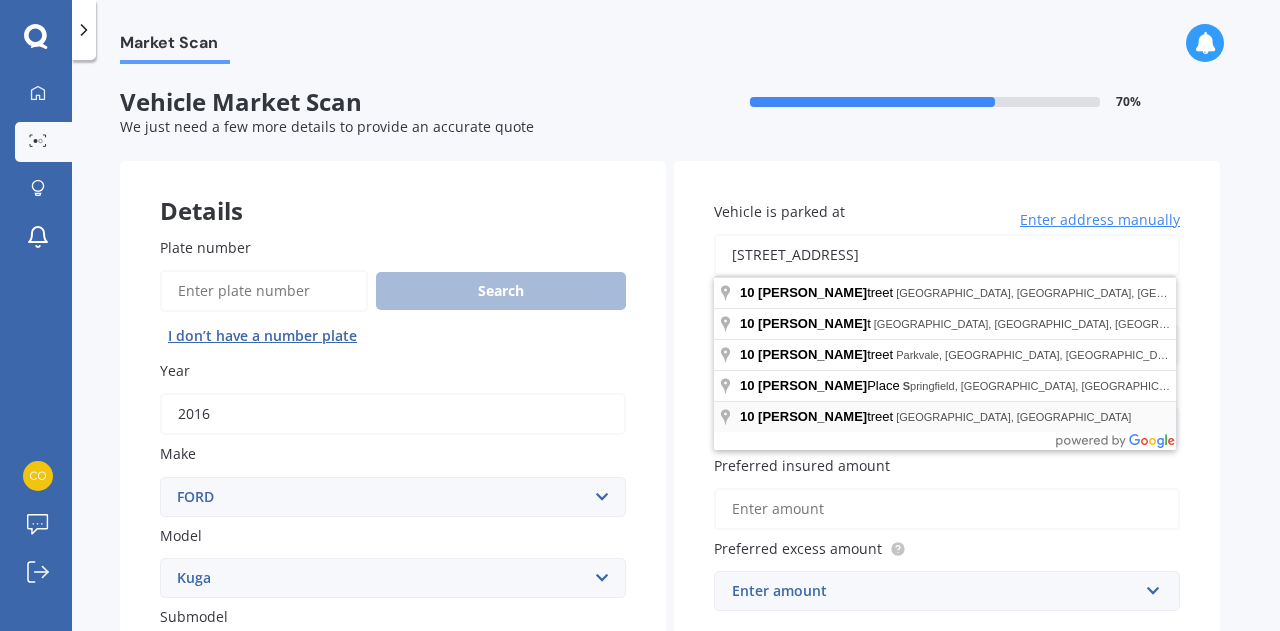 type on "[STREET_ADDRESS]" 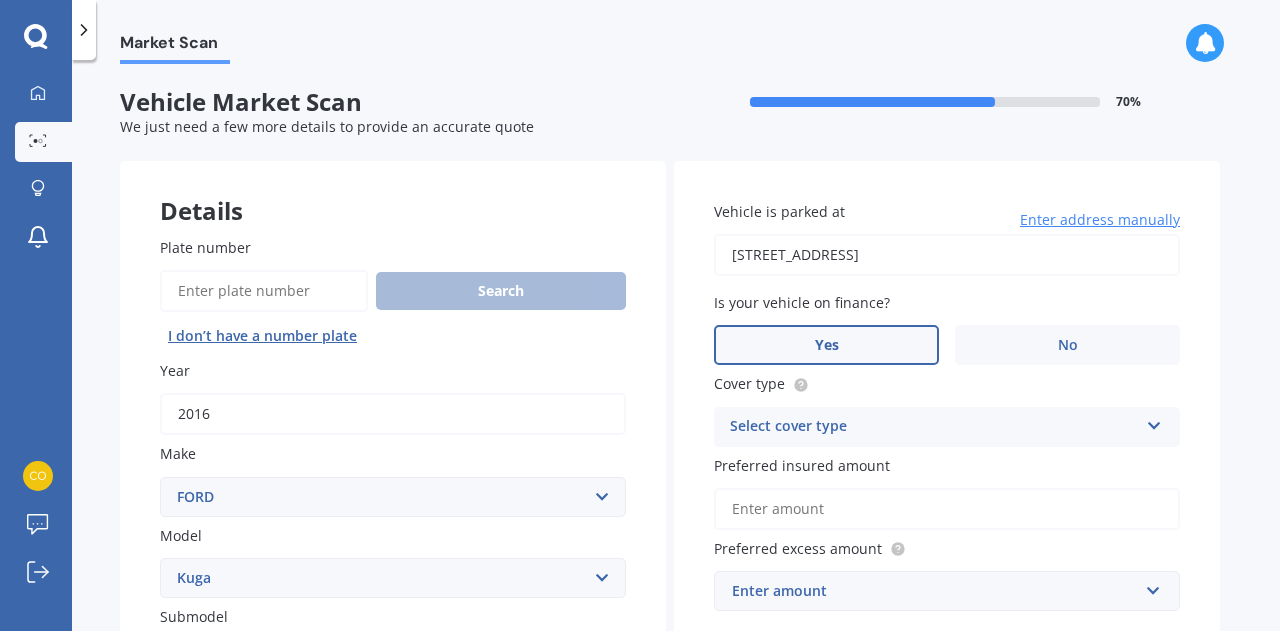 click on "Yes" at bounding box center (826, 345) 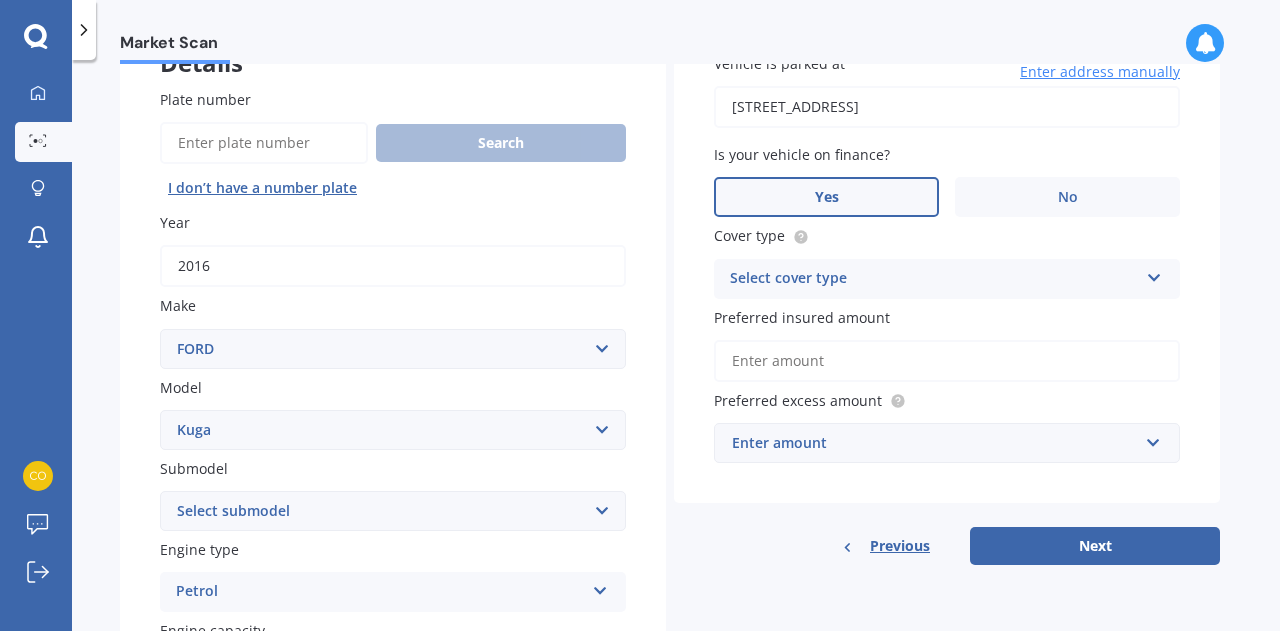 scroll, scrollTop: 150, scrollLeft: 0, axis: vertical 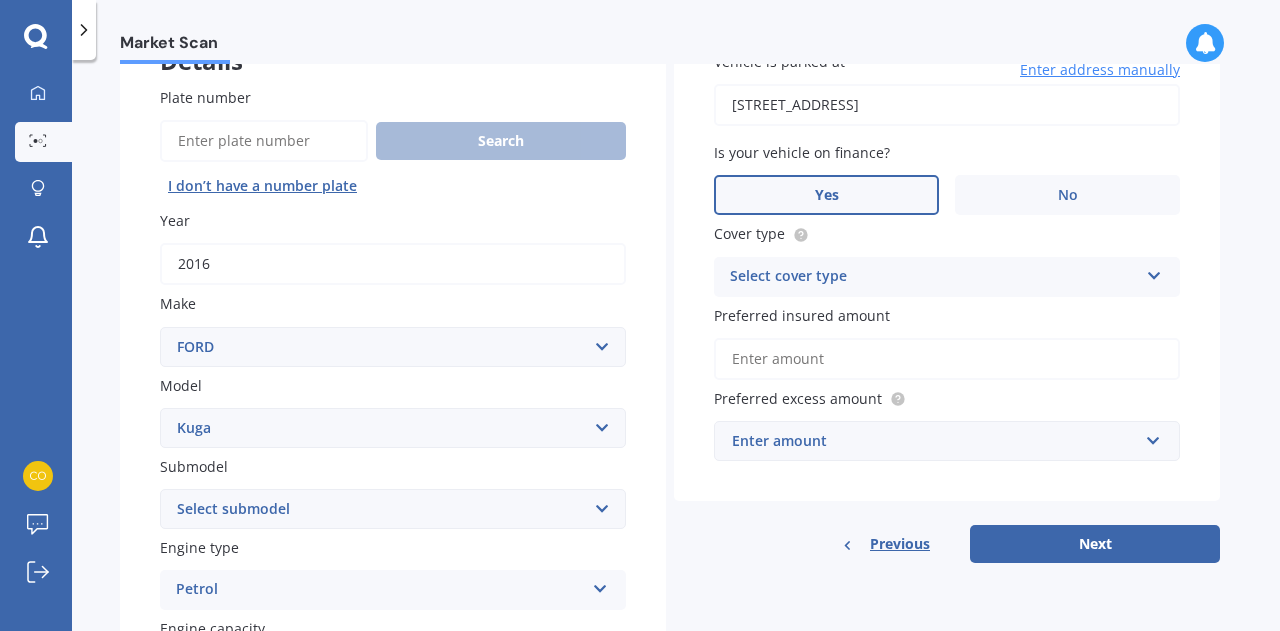 click on "Select cover type" at bounding box center [934, 277] 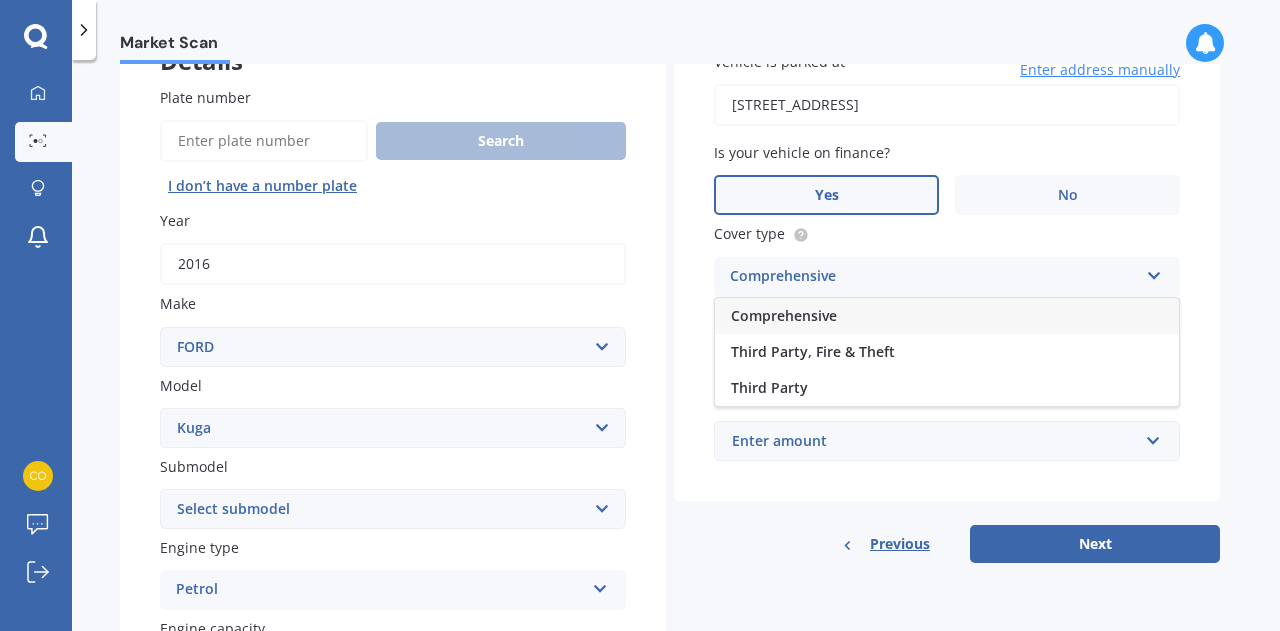 click on "Comprehensive" at bounding box center (947, 316) 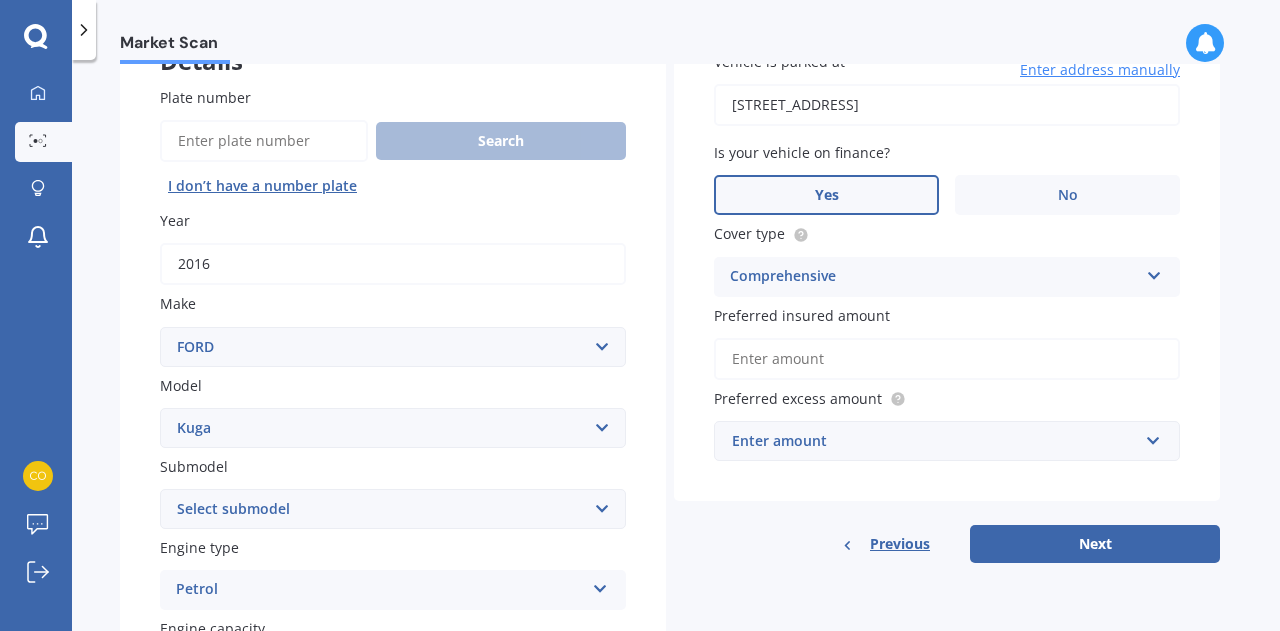 click on "Preferred insured amount" at bounding box center [947, 359] 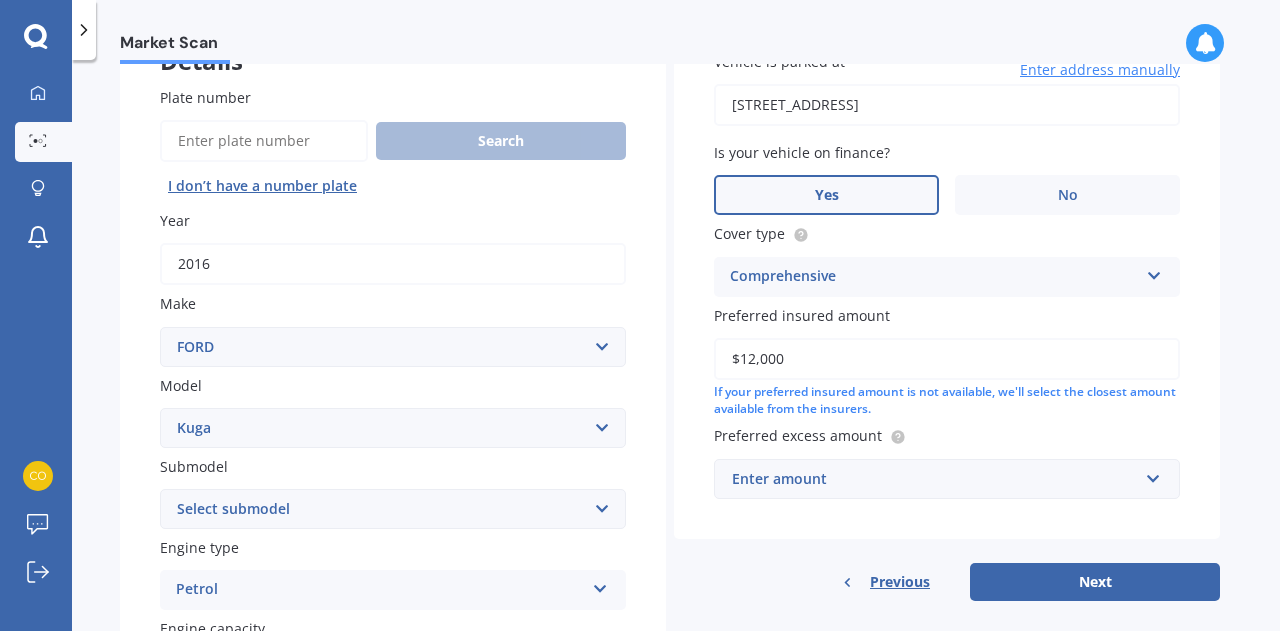 type on "$12,000" 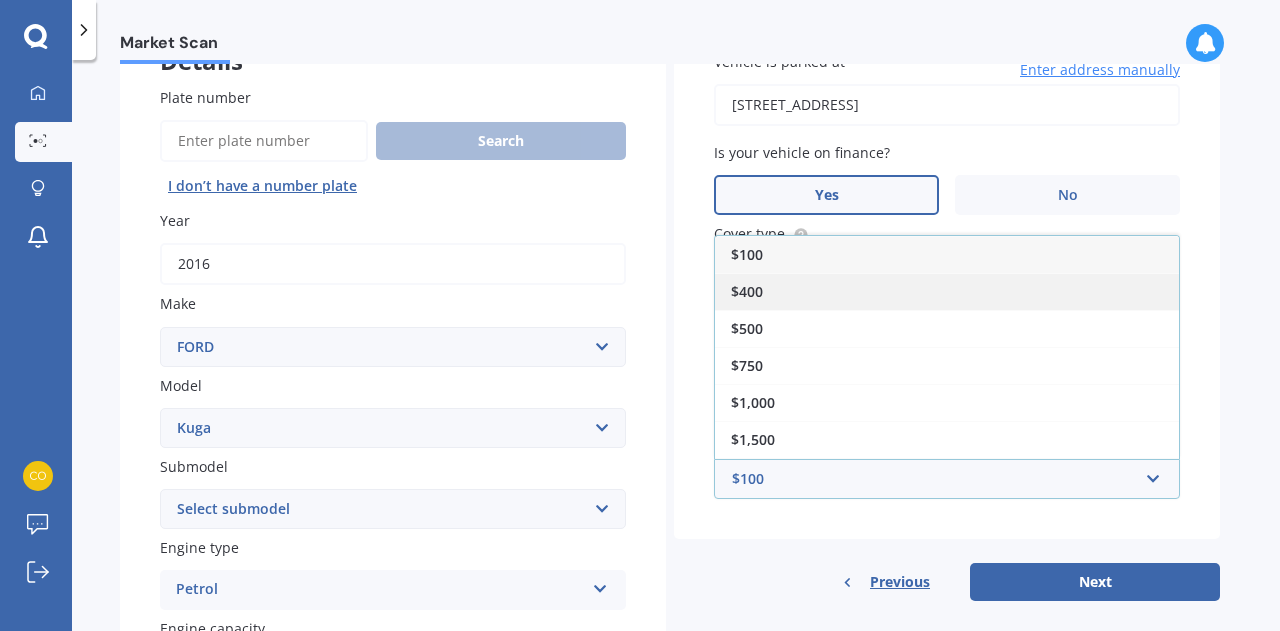 click on "$400" at bounding box center (947, 291) 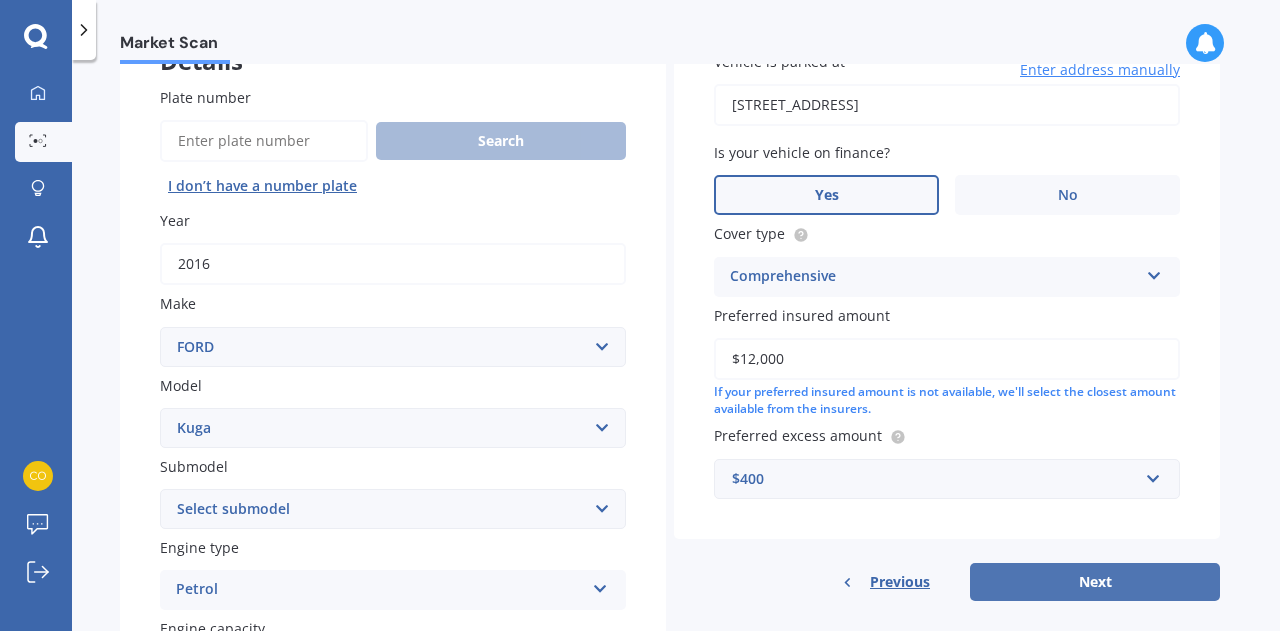 click on "Next" at bounding box center (1095, 582) 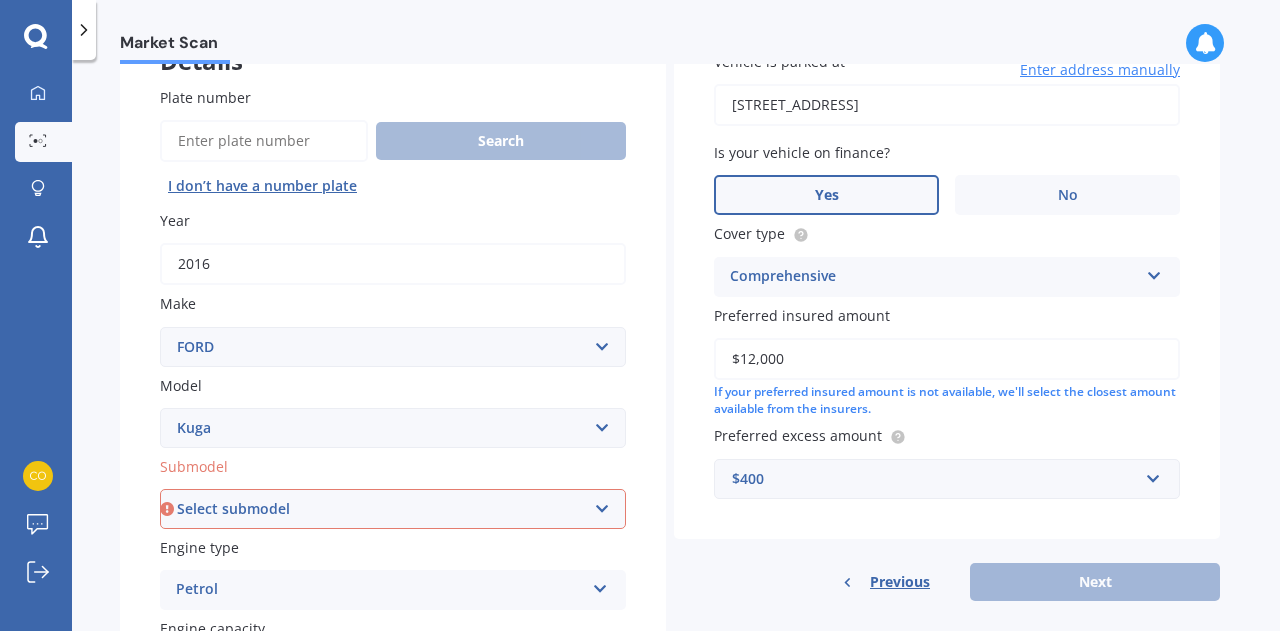 click on "Select submodel (All other) 2.5 turbo Ambiente Diesel Ambiente EcoBoost Petrol non-turbo Titanium Diesel Titanium EcoBoost Trend Diesel Trend EcoBoost" at bounding box center (393, 509) 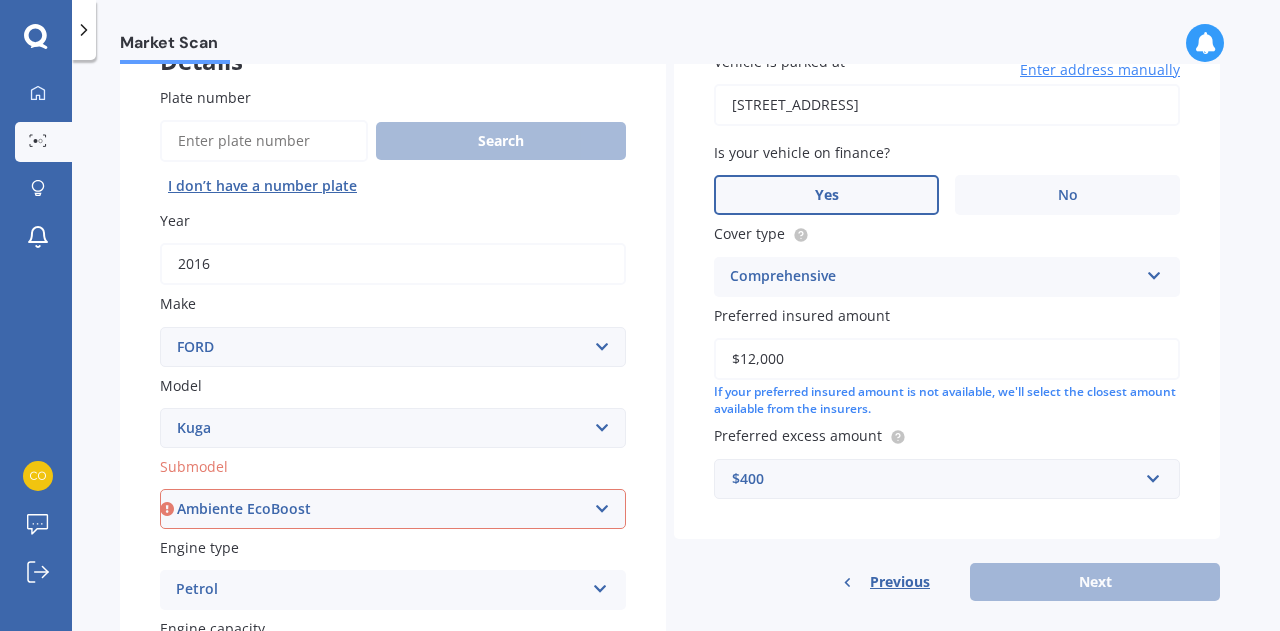 click on "Select submodel (All other) 2.5 turbo Ambiente Diesel Ambiente EcoBoost Petrol non-turbo Titanium Diesel Titanium EcoBoost Trend Diesel Trend EcoBoost" at bounding box center (393, 509) 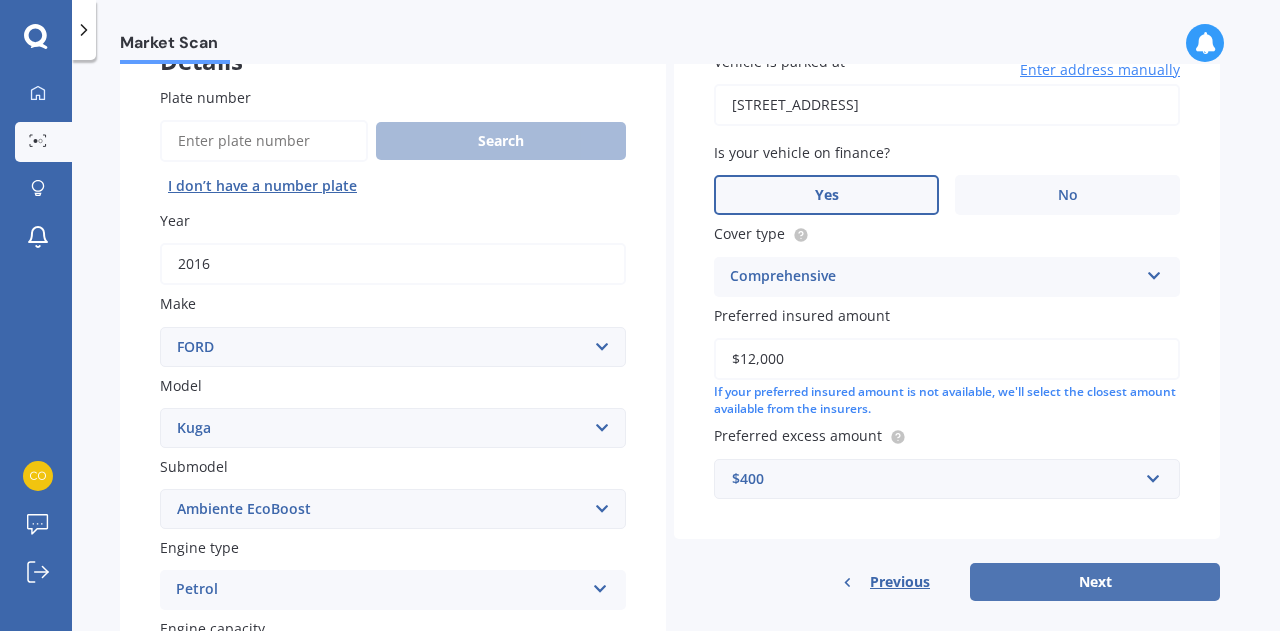 click on "Next" at bounding box center (1095, 582) 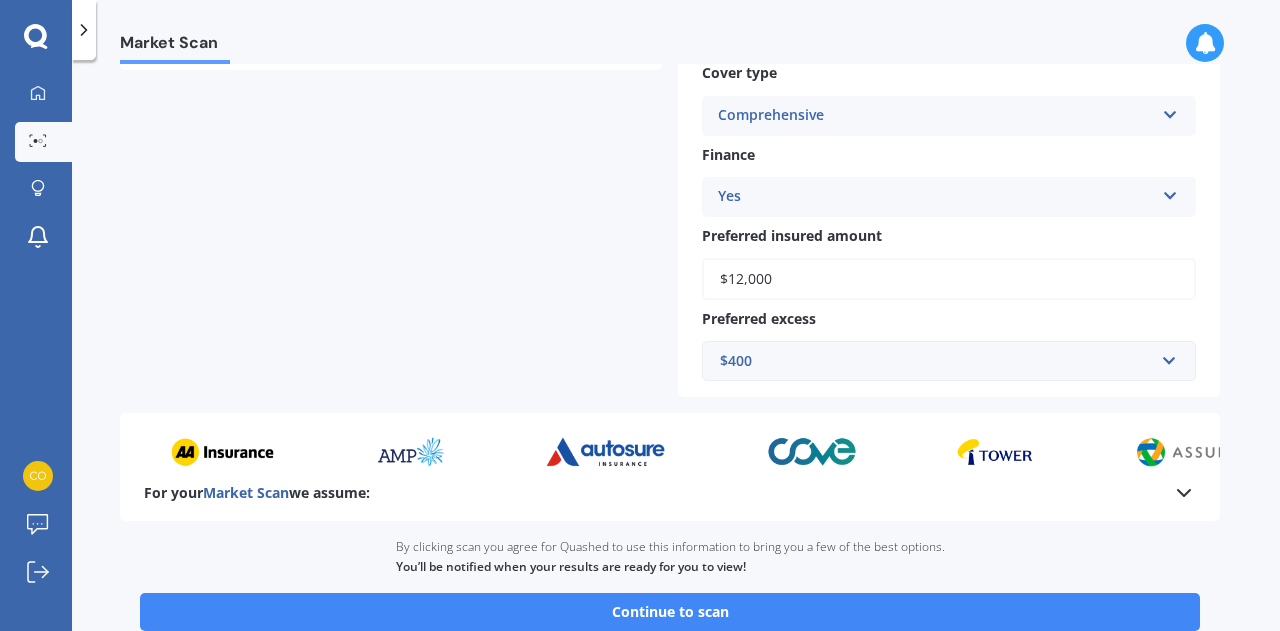 scroll, scrollTop: 729, scrollLeft: 0, axis: vertical 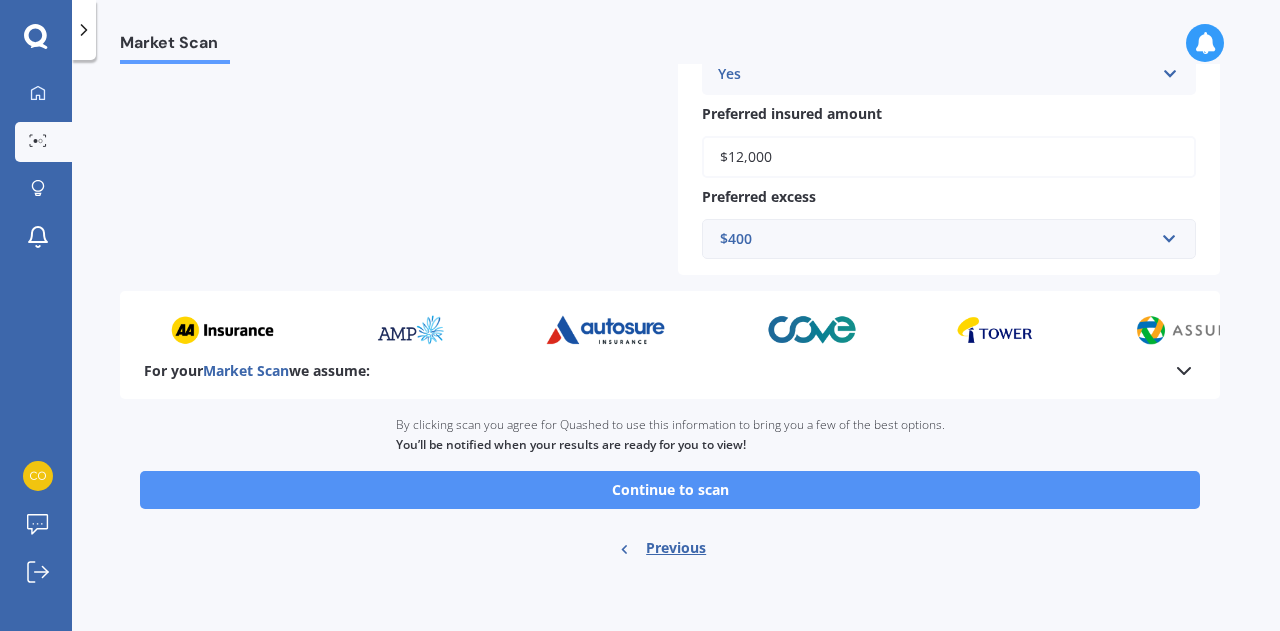 click on "Continue to scan" at bounding box center [670, 490] 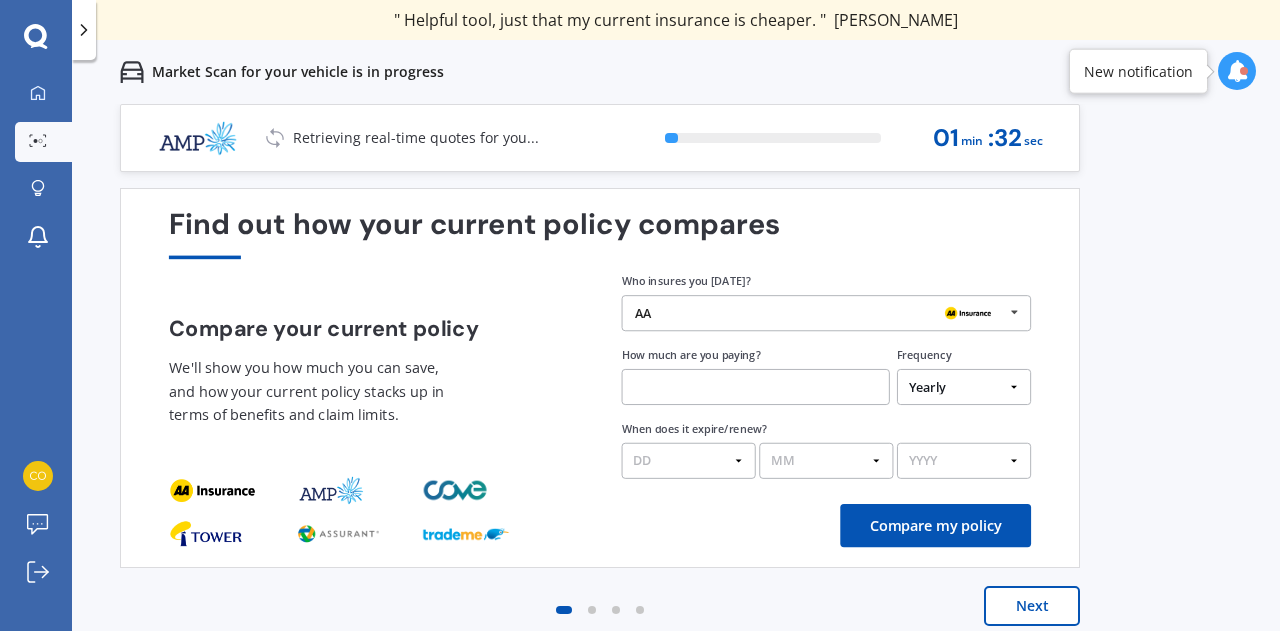 scroll, scrollTop: 14, scrollLeft: 0, axis: vertical 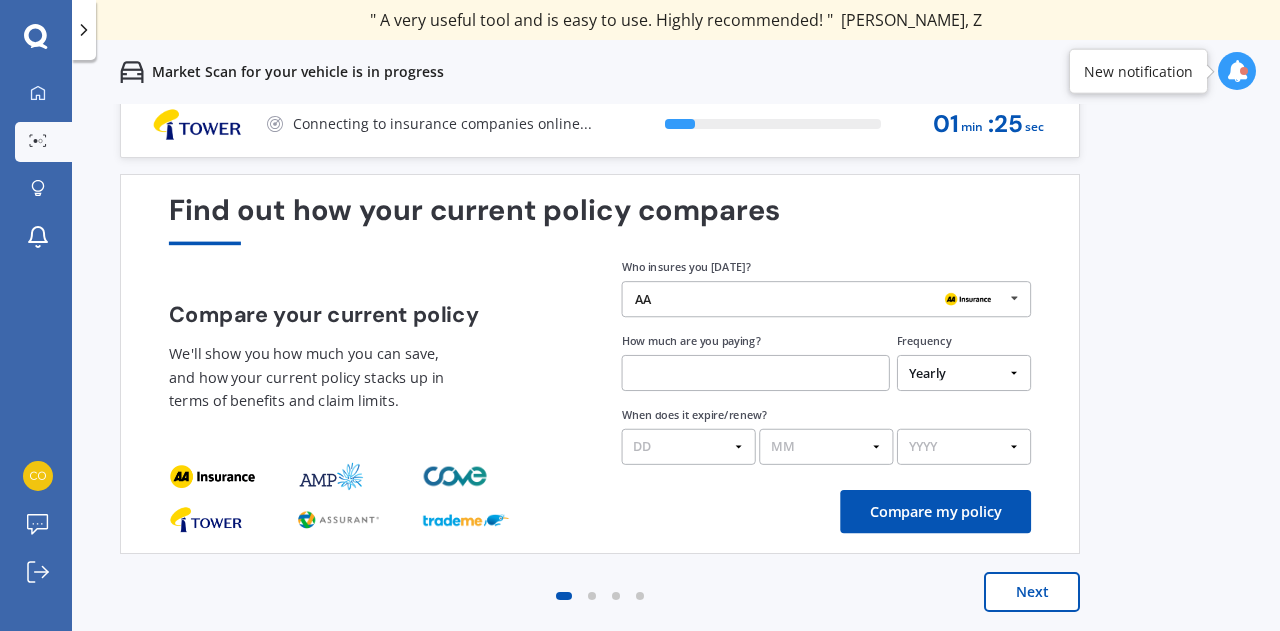 click on "Next" at bounding box center (1032, 592) 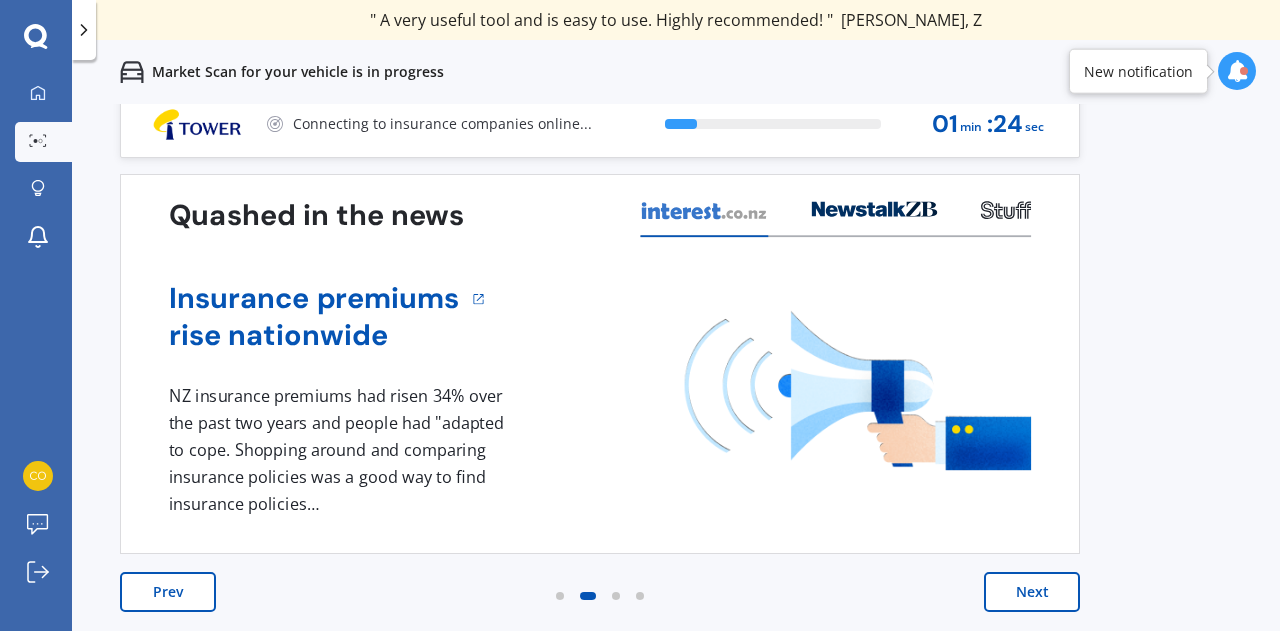 scroll, scrollTop: 0, scrollLeft: 0, axis: both 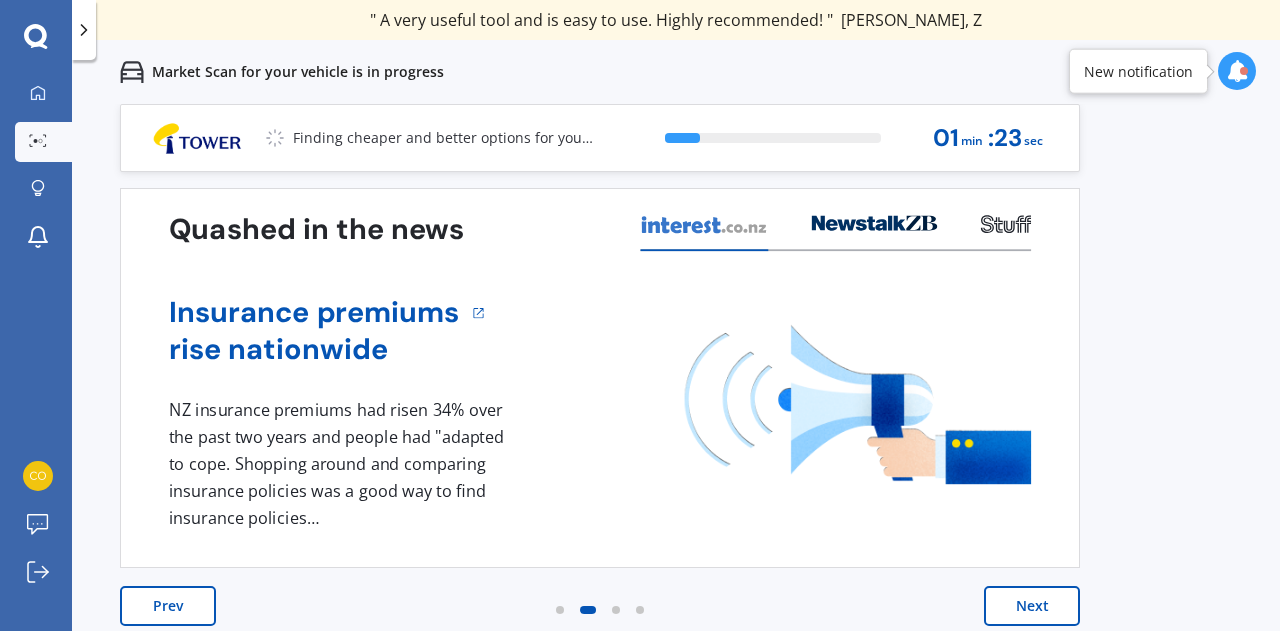 click on "Next" at bounding box center (1032, 606) 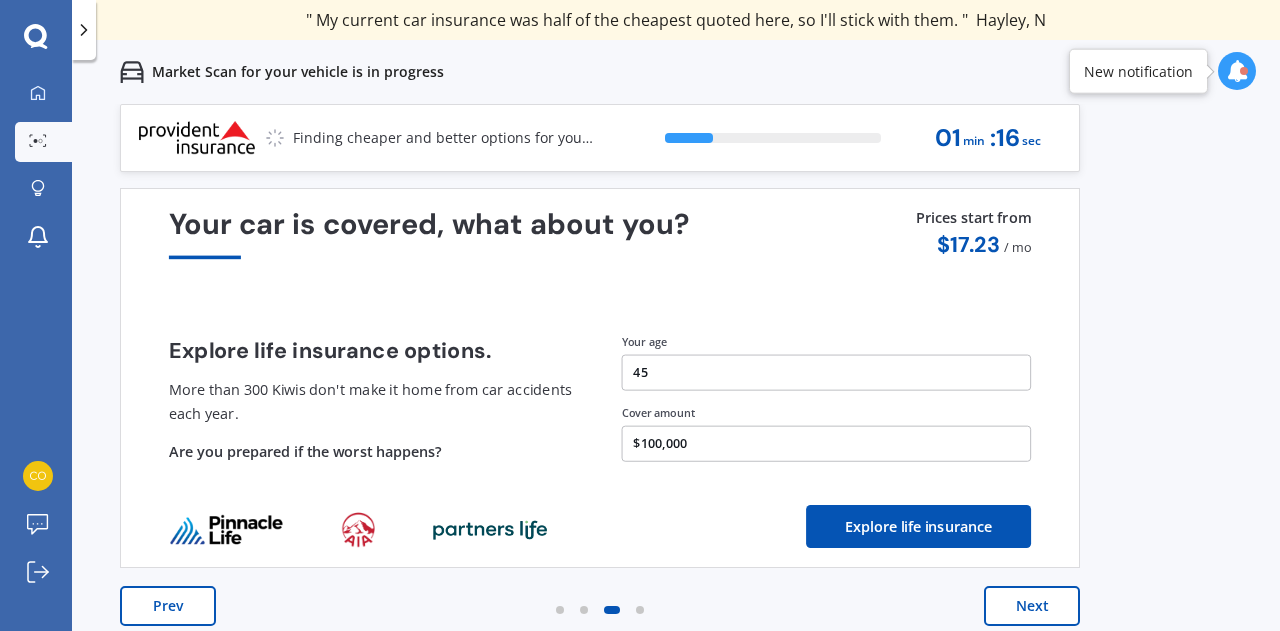 click on "Next" at bounding box center [1032, 606] 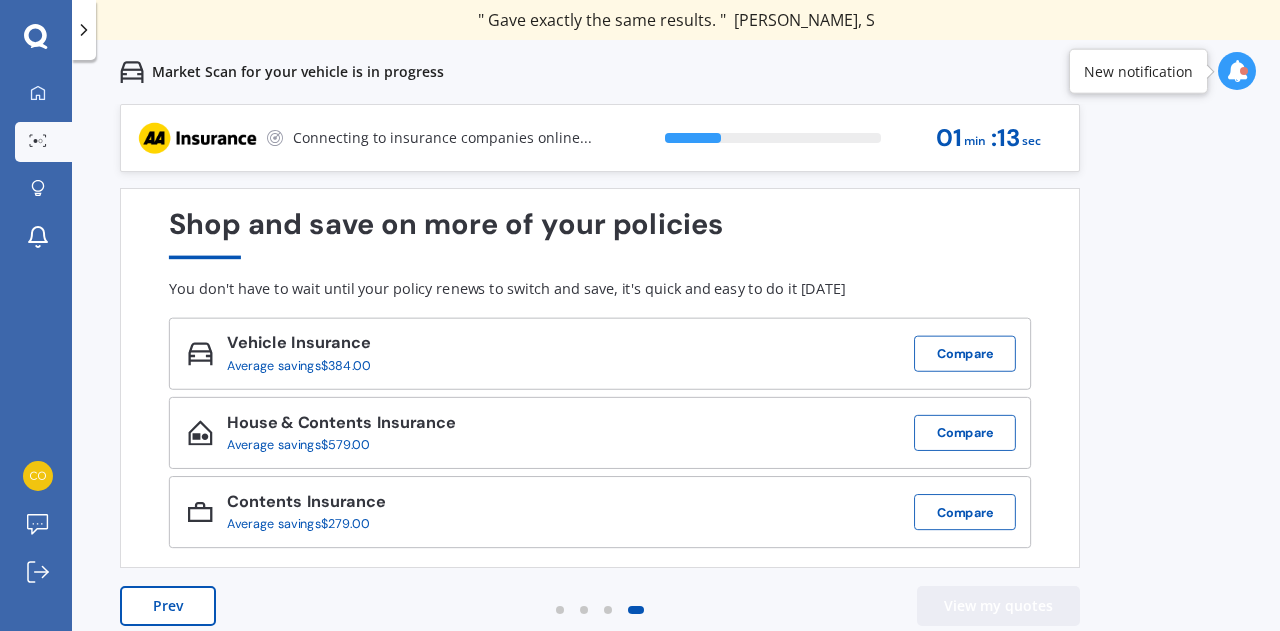 click on "View my quotes" at bounding box center [998, 606] 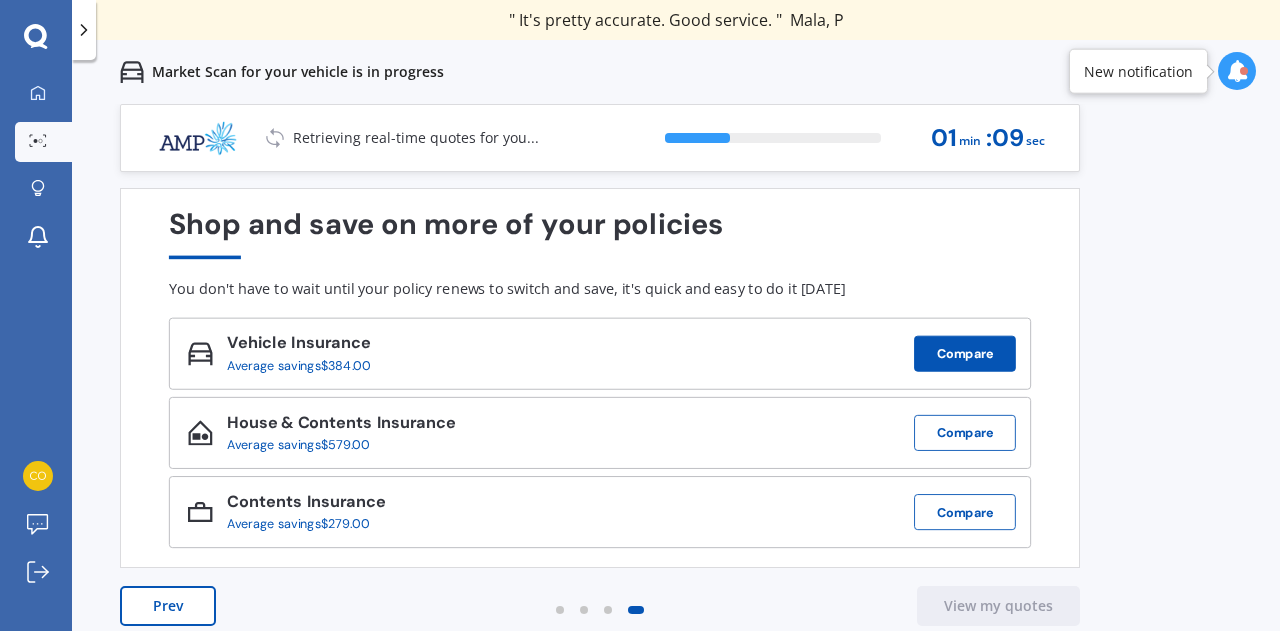 click on "Compare" at bounding box center (965, 354) 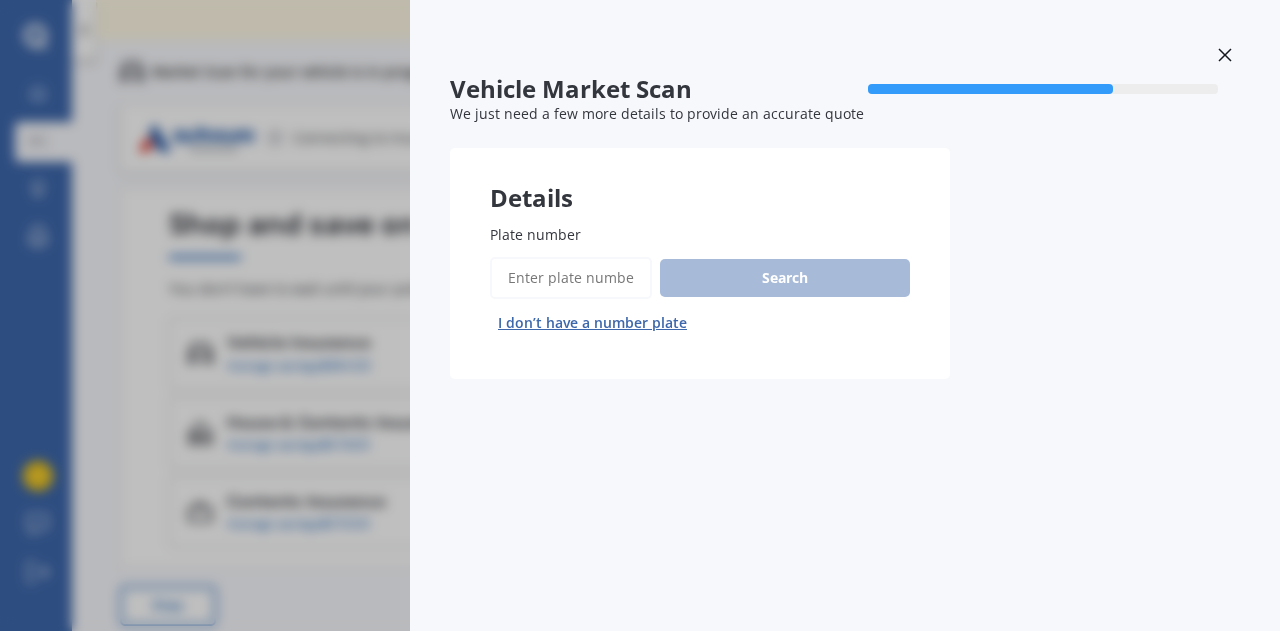 click 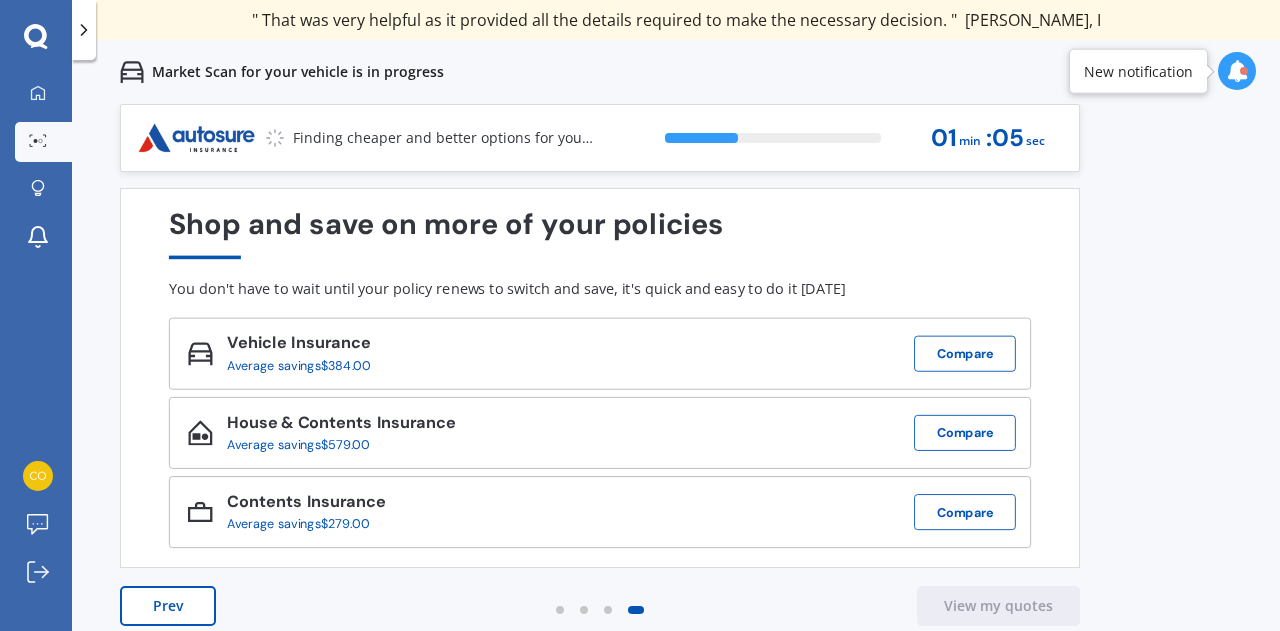 click on "Prev" at bounding box center (168, 606) 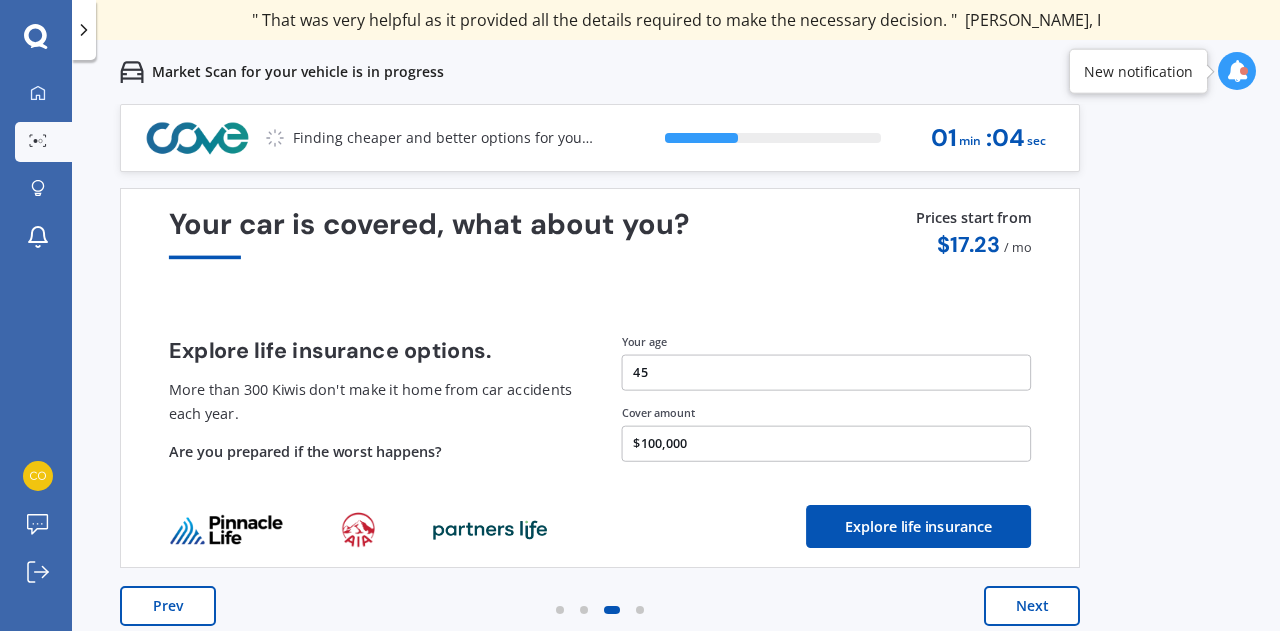 click on "Prev" at bounding box center [168, 606] 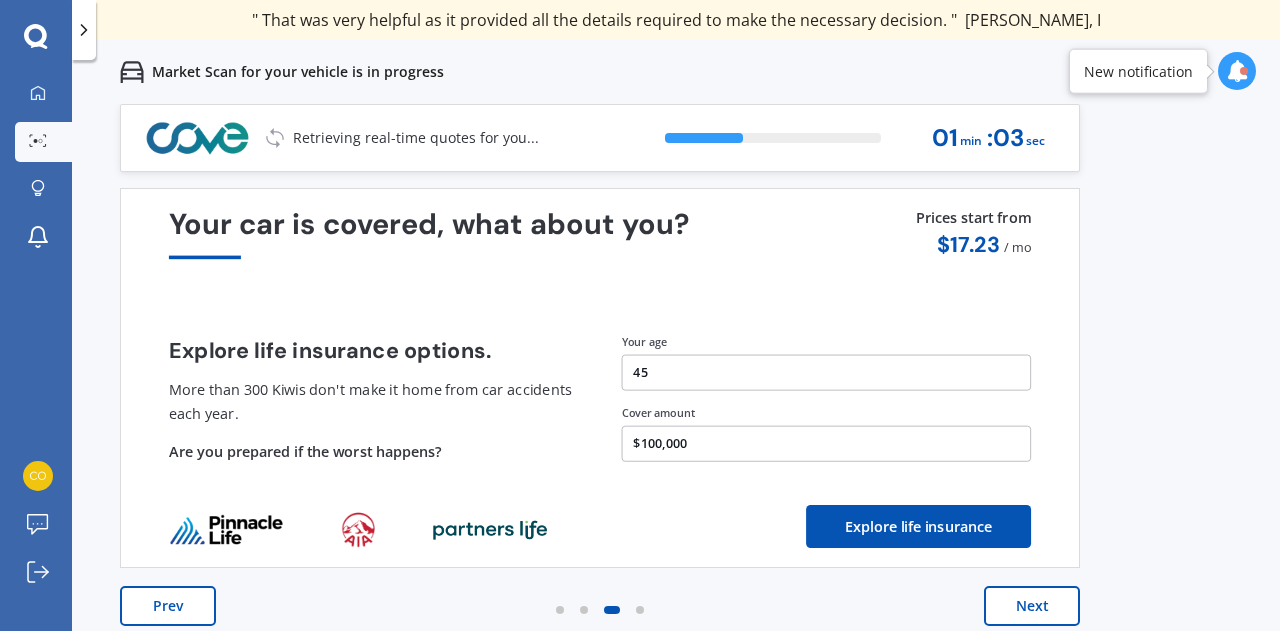 click on "Prev" at bounding box center (168, 606) 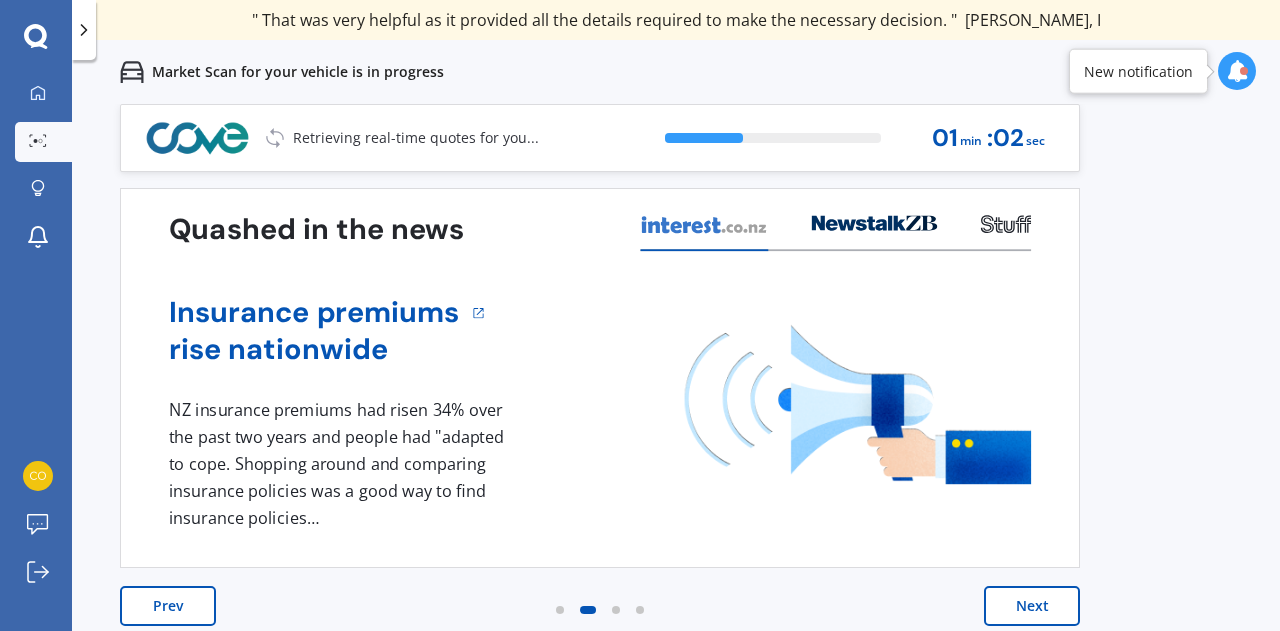 click on "Prev" at bounding box center [168, 606] 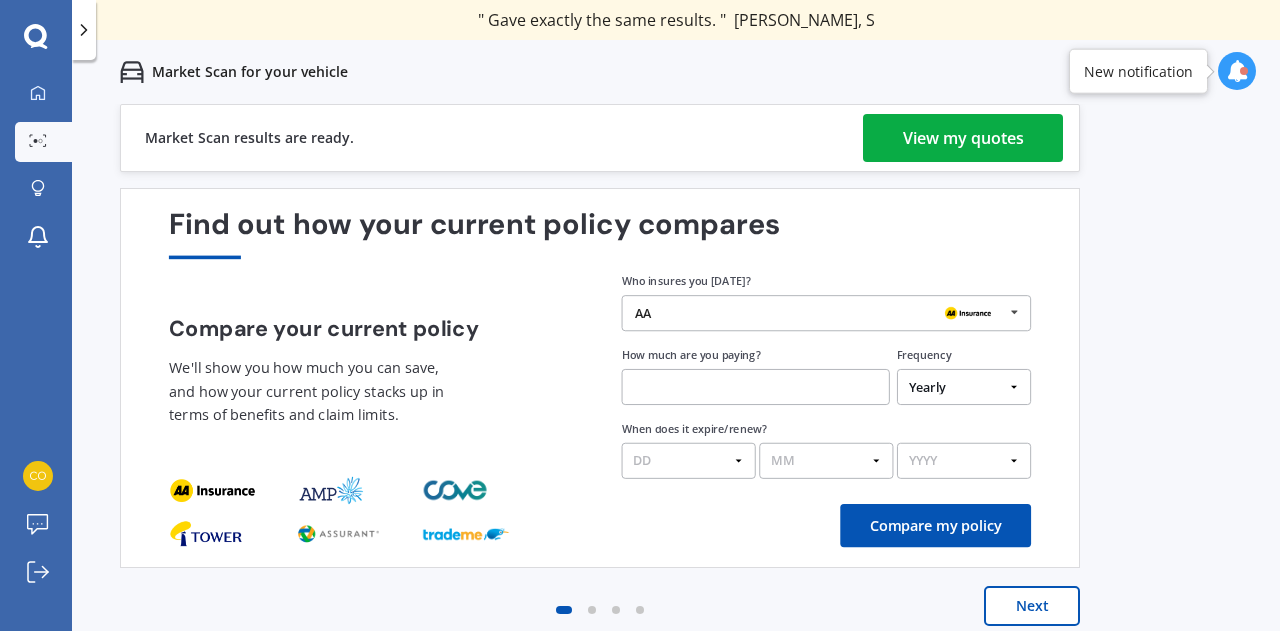 click on "View my quotes" at bounding box center (963, 138) 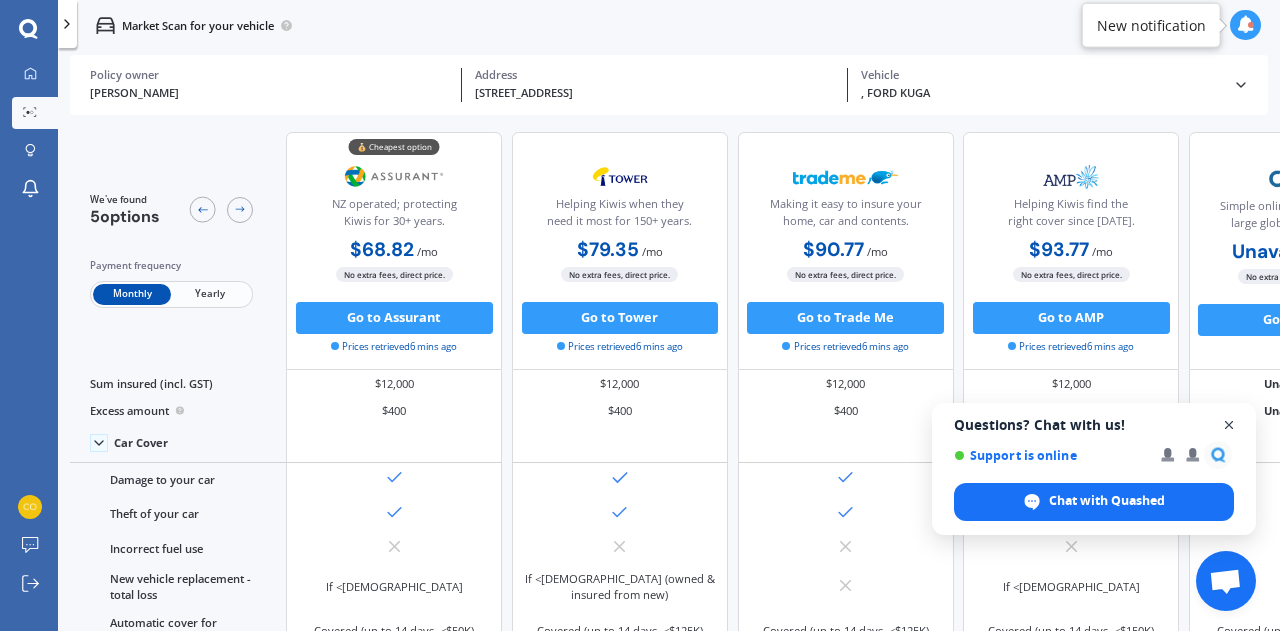 click at bounding box center [1229, 425] 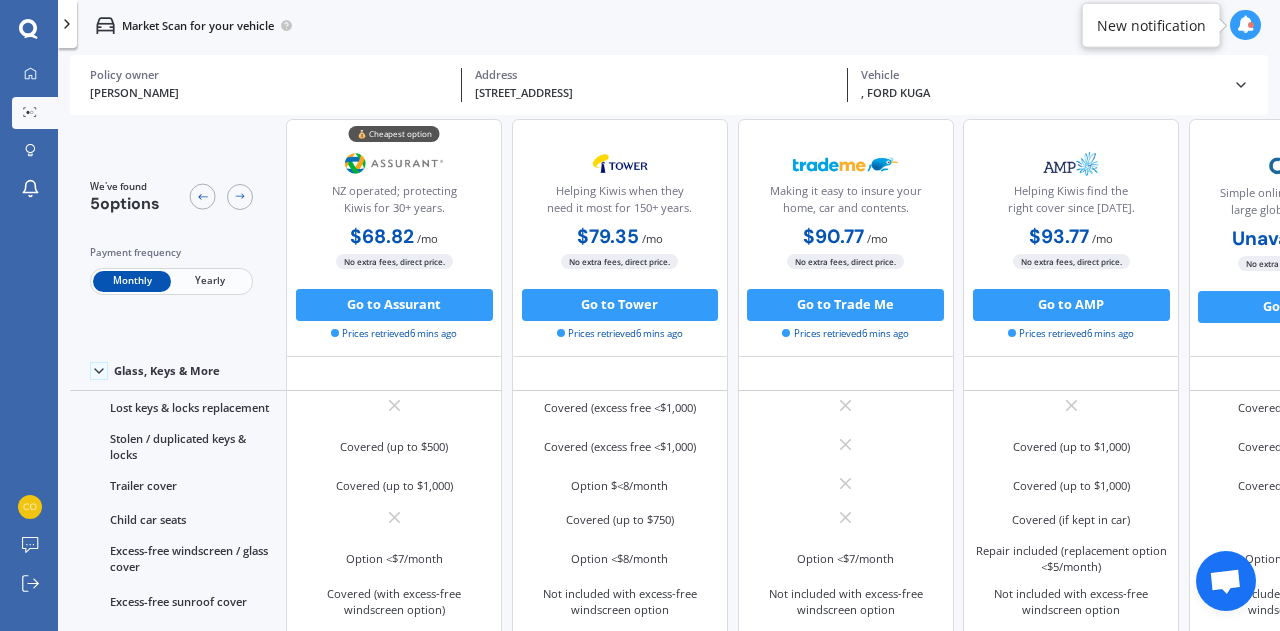 scroll, scrollTop: 0, scrollLeft: 0, axis: both 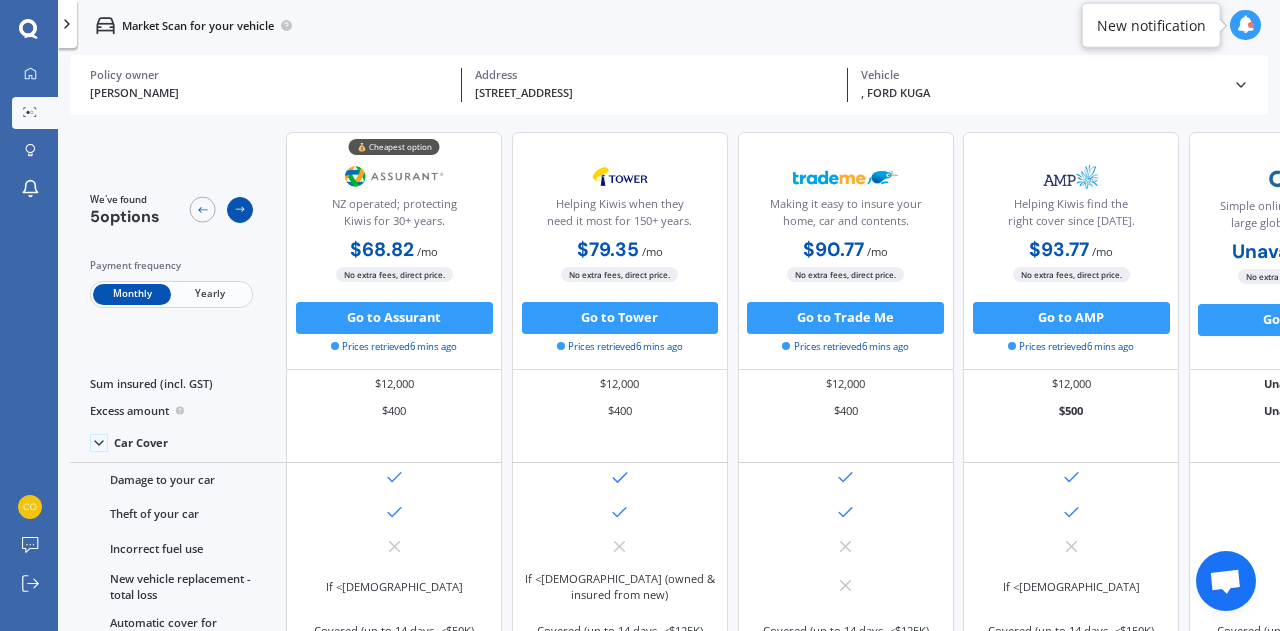 click at bounding box center [240, 210] 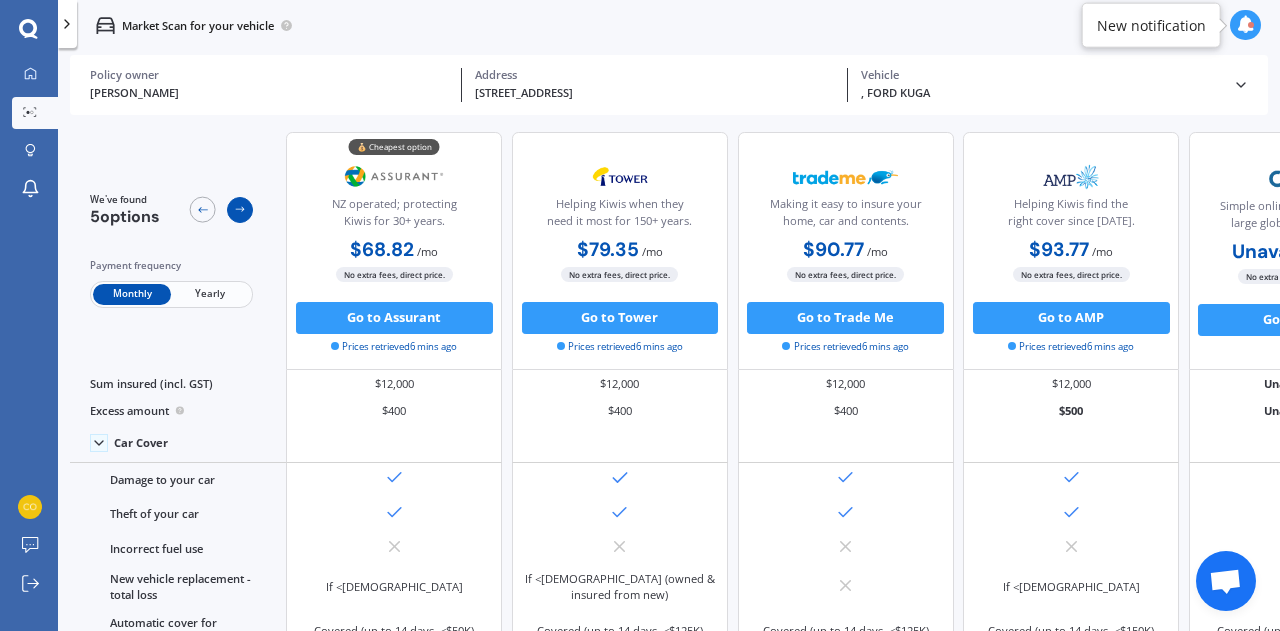 scroll, scrollTop: 0, scrollLeft: 165, axis: horizontal 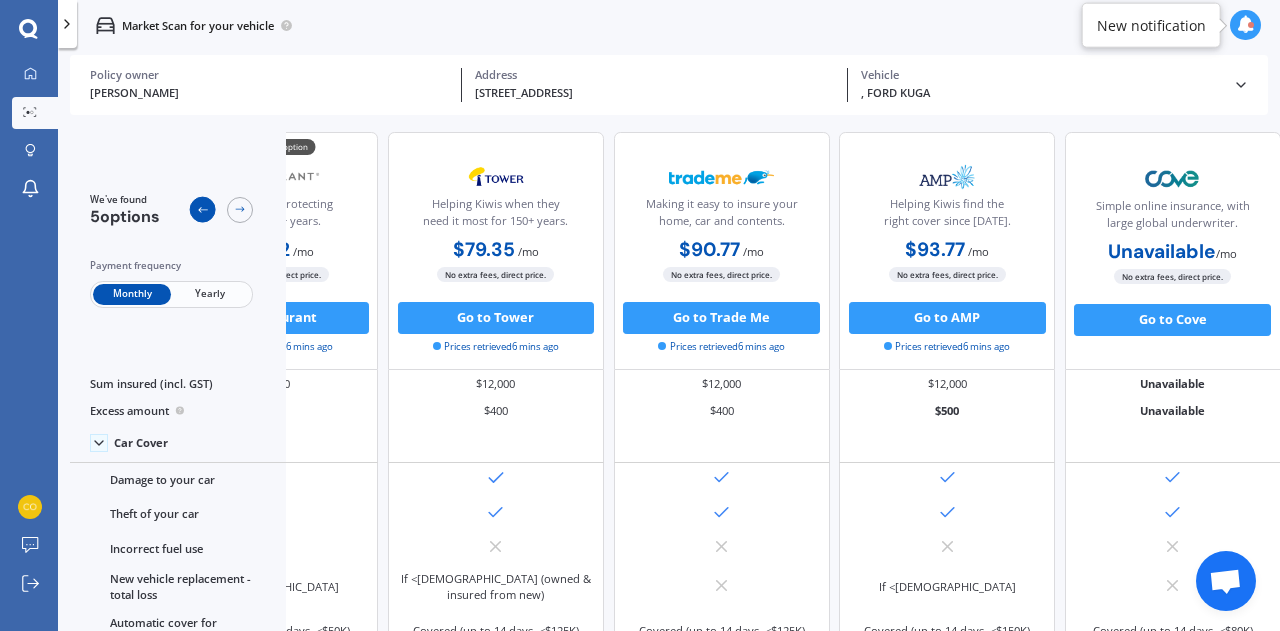 click 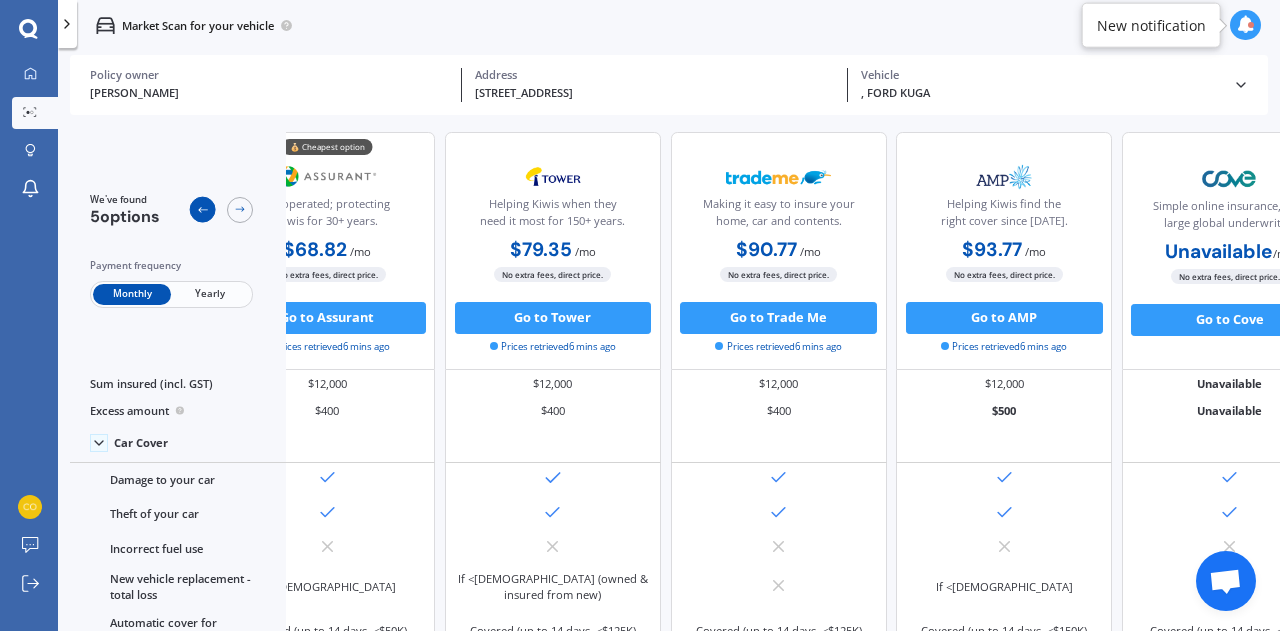 scroll, scrollTop: 0, scrollLeft: 0, axis: both 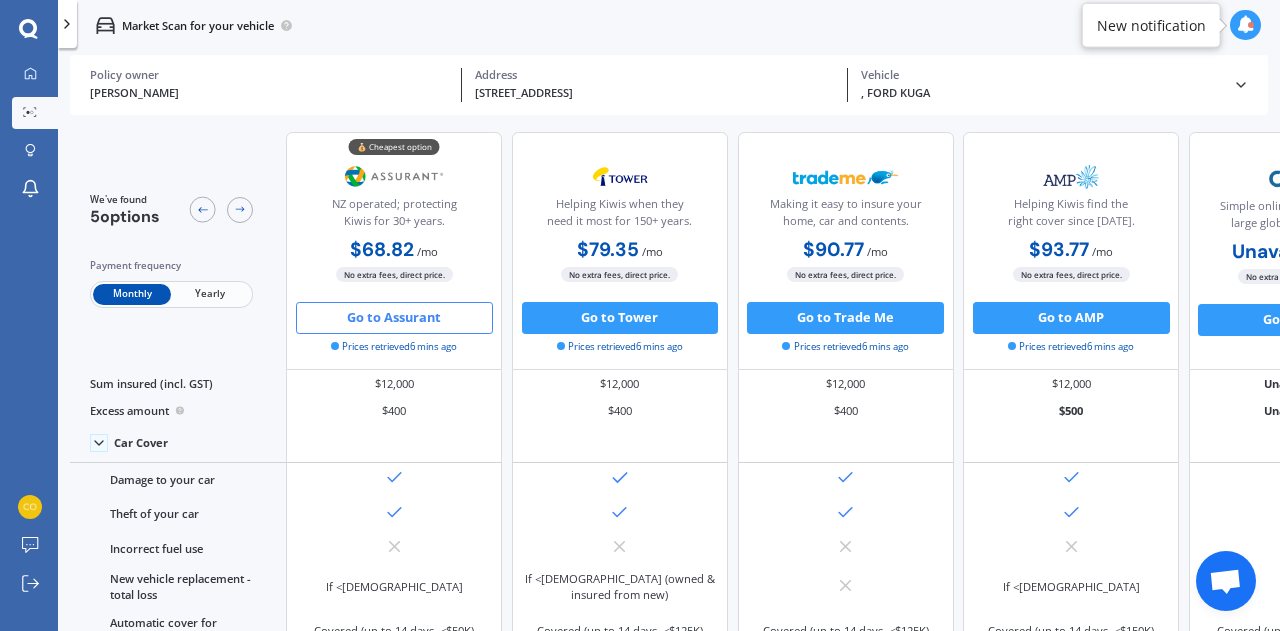 click on "Go to Assurant" at bounding box center [394, 318] 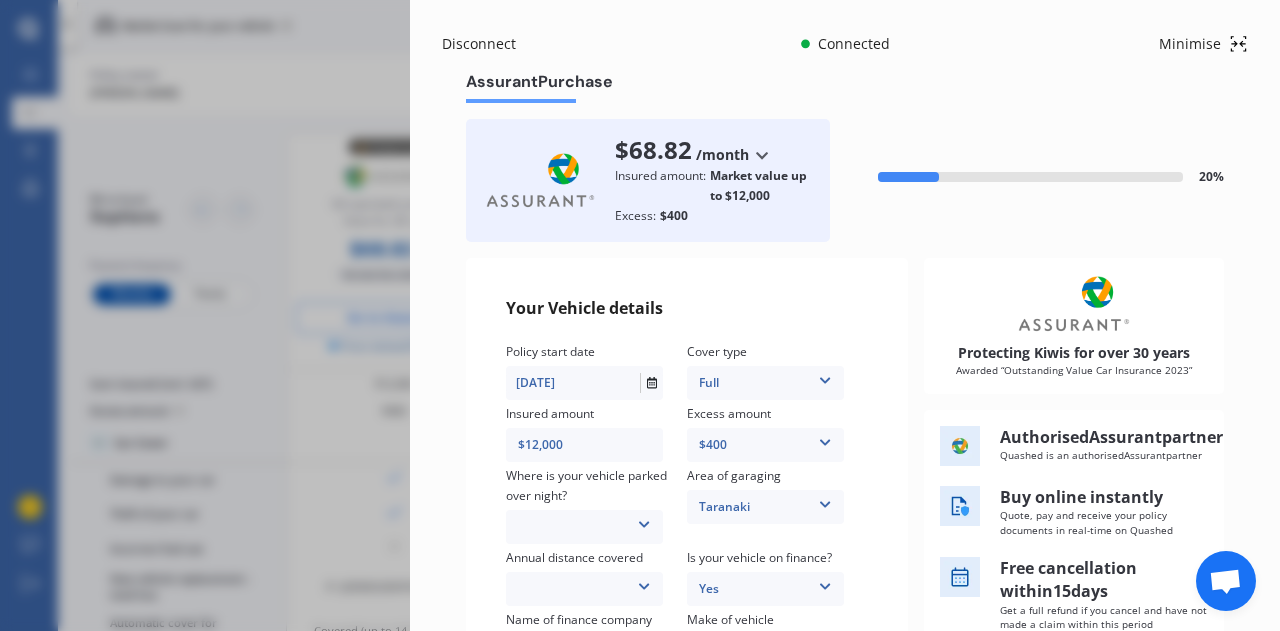 click on "Disconnect Connected Minimise Yearly Monthly $68.82 / mo Assurant  Purchase $68.82 /month /year /month Insured amount: Market value up to $12,000 Excess: $400 20 % Your Vehicle details Policy start date [DATE] Cover type Full 3rd Party Full Insured amount $12,000 Excess amount $400 $400 $900 $1,400 Where is your vehicle parked over night? In a garage On own property On street or road Area of garaging [GEOGRAPHIC_DATA] [GEOGRAPHIC_DATA] [GEOGRAPHIC_DATA] [GEOGRAPHIC_DATA] / [PERSON_NAME] / [GEOGRAPHIC_DATA] [GEOGRAPHIC_DATA] [GEOGRAPHIC_DATA] [GEOGRAPHIC_DATA] Howick / [GEOGRAPHIC_DATA] / [GEOGRAPHIC_DATA] / [GEOGRAPHIC_DATA] [GEOGRAPHIC_DATA] [GEOGRAPHIC_DATA] [PERSON_NAME][GEOGRAPHIC_DATA] [GEOGRAPHIC_DATA] [GEOGRAPHIC_DATA] [GEOGRAPHIC_DATA] / [GEOGRAPHIC_DATA] [GEOGRAPHIC_DATA] [GEOGRAPHIC_DATA] [GEOGRAPHIC_DATA] [GEOGRAPHIC_DATA] [GEOGRAPHIC_DATA] Annual distance covered Low (less than 15,000km per year) Average (15,000-30,000km per year) High (30,000+km per year) Is your vehicle on finance? Yes No Yes Name of finance company Make of vehicle FORD AC ALFA ROMEO ASTON [PERSON_NAME] AUDI AUSTIN BEDFORD Bentley BMW BYD CADILLAC CAN-AM CHERY CHEVROLET" at bounding box center (640, 315) 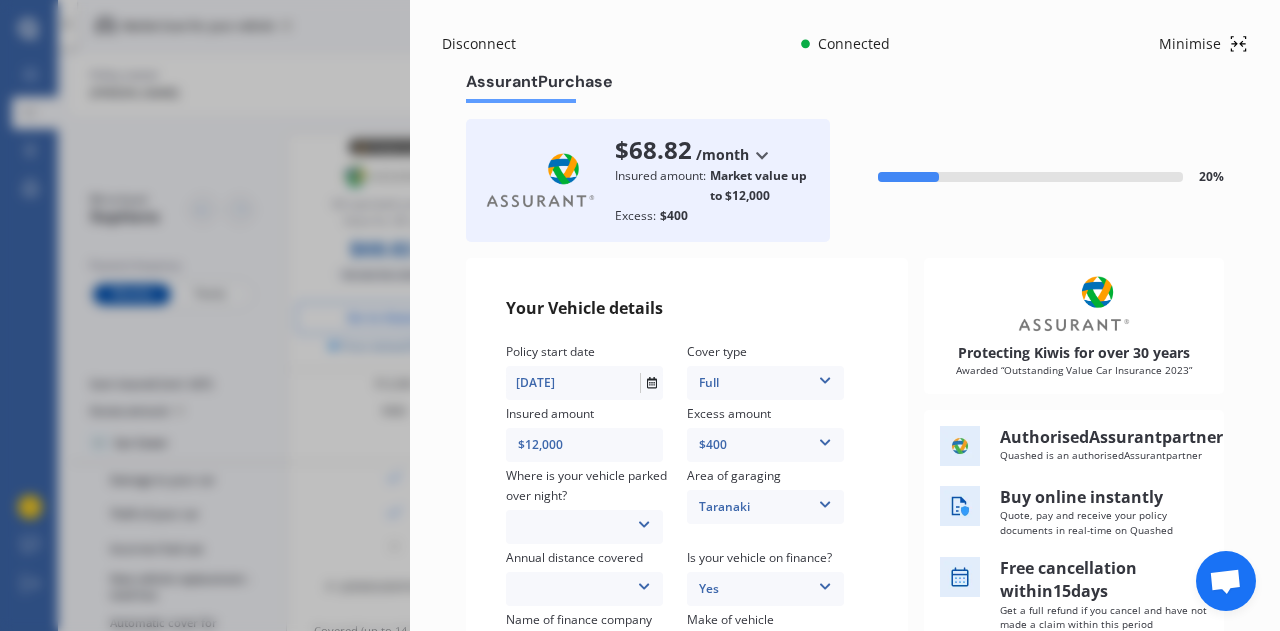 click at bounding box center (825, 439) 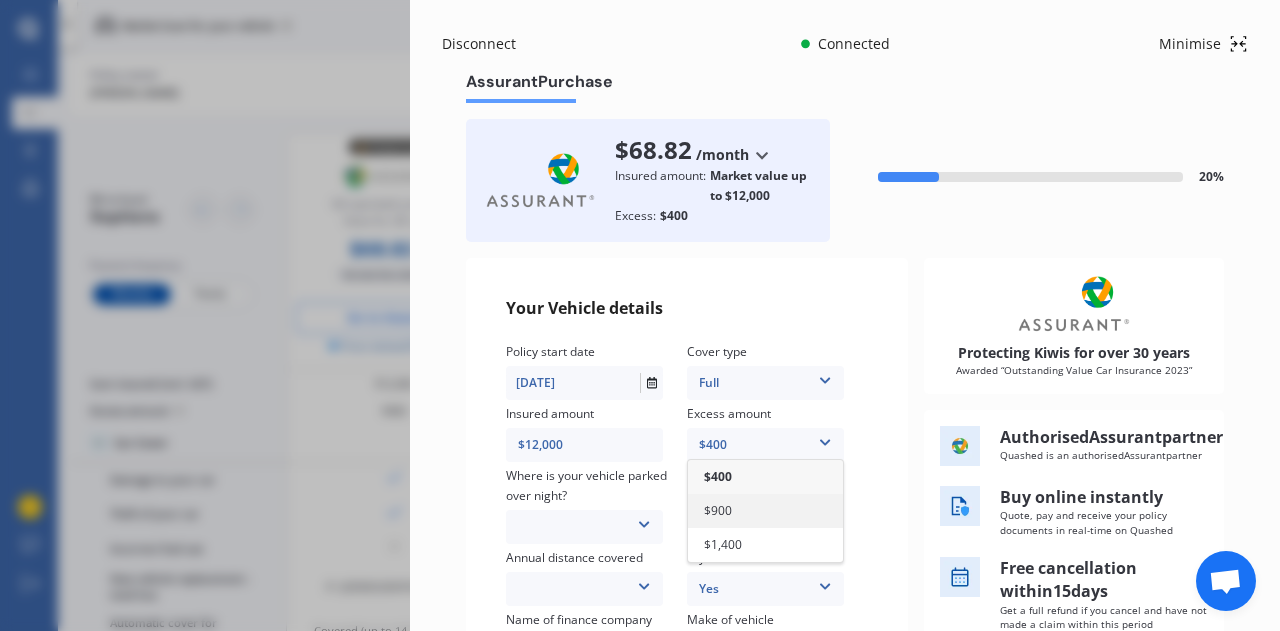 click on "$900" at bounding box center (765, 511) 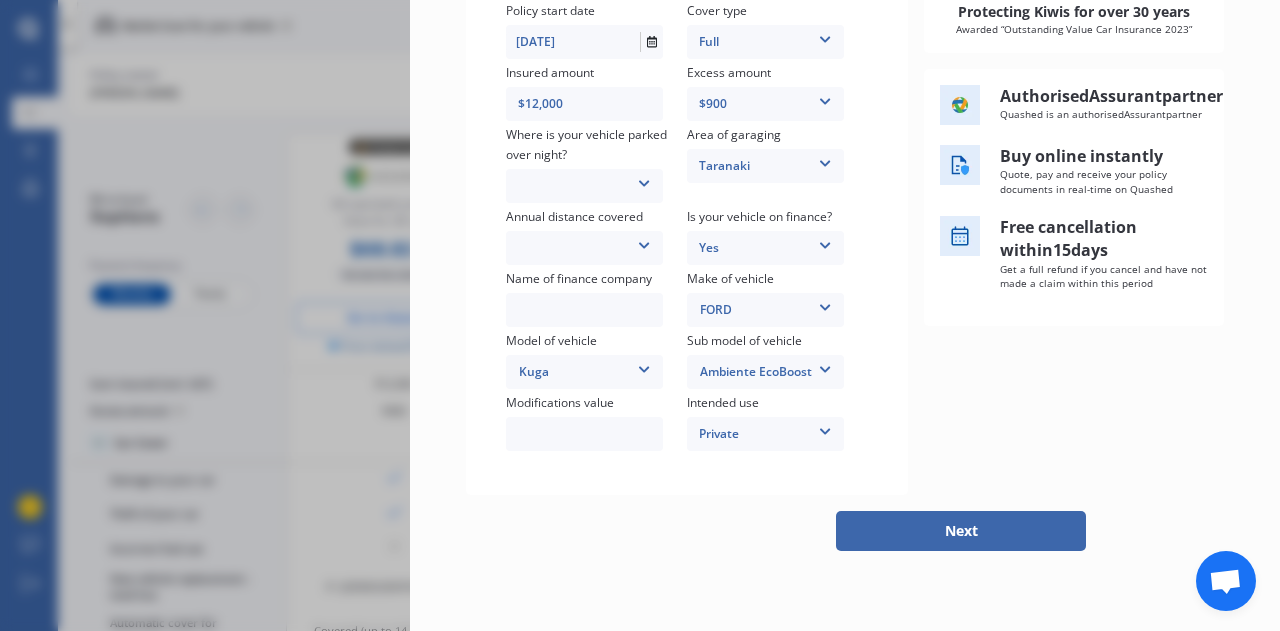 scroll, scrollTop: 403, scrollLeft: 0, axis: vertical 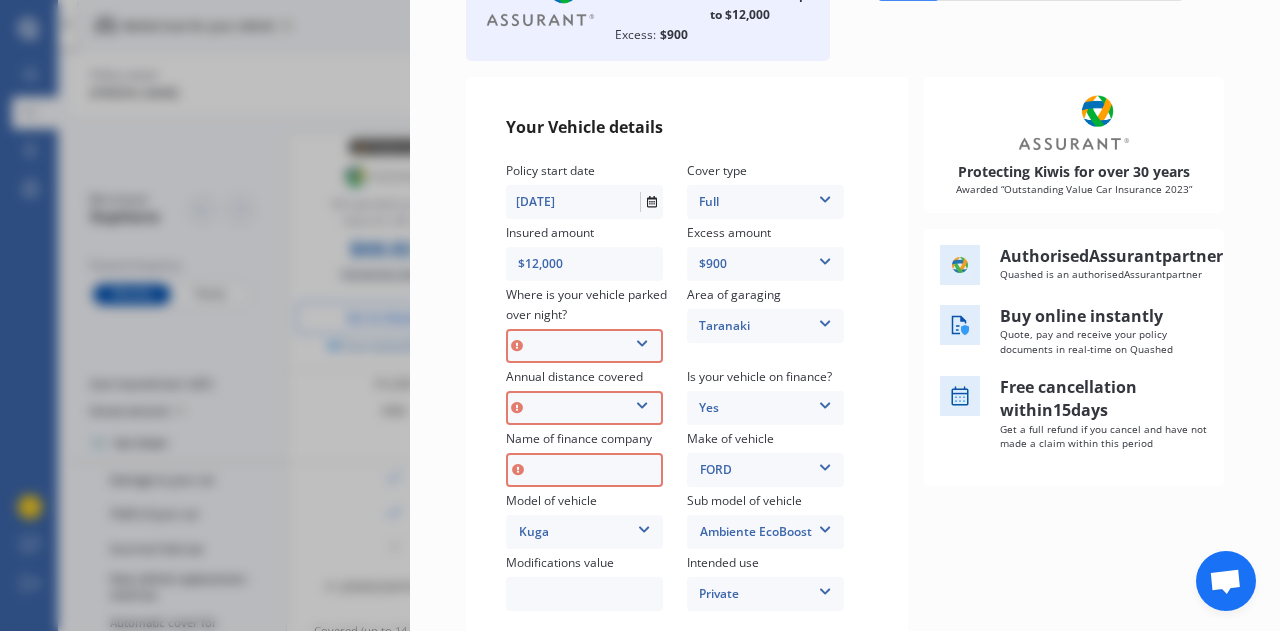 click at bounding box center [642, 340] 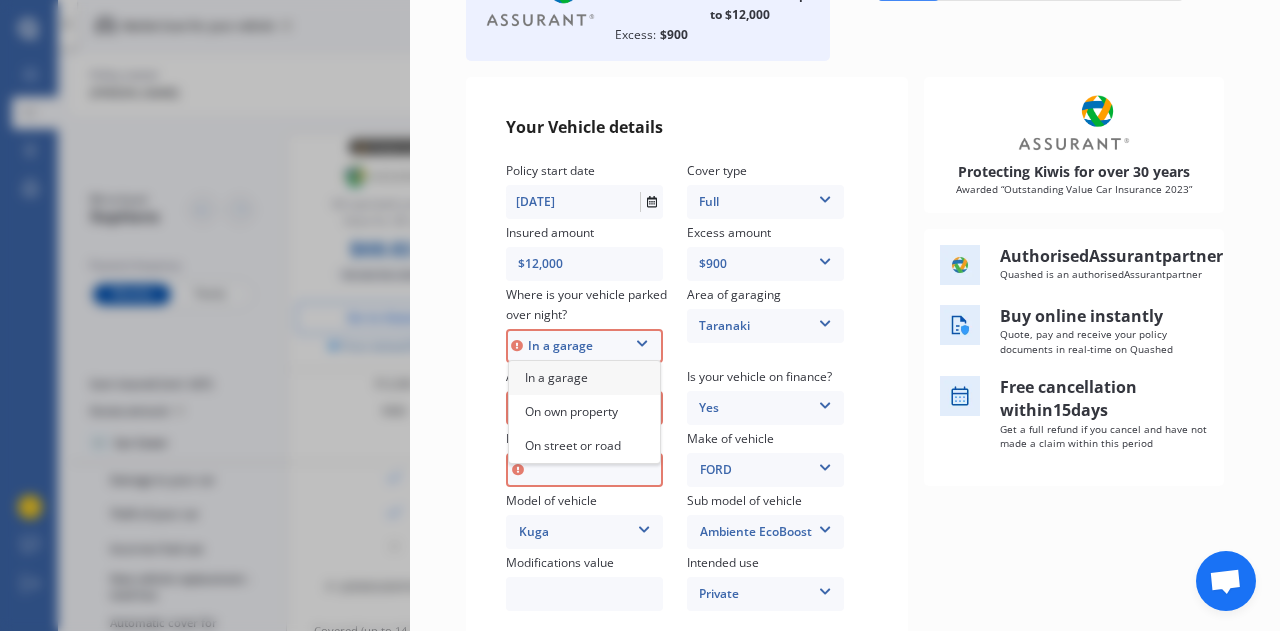 click on "In a garage" at bounding box center (584, 378) 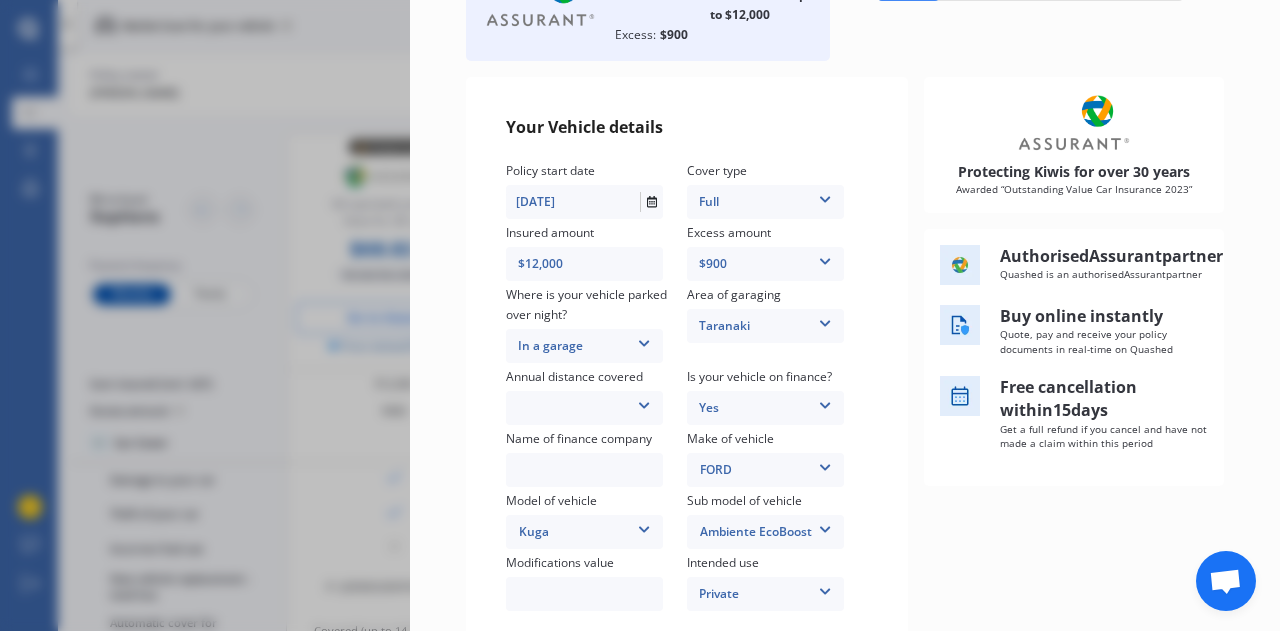 click at bounding box center (644, 402) 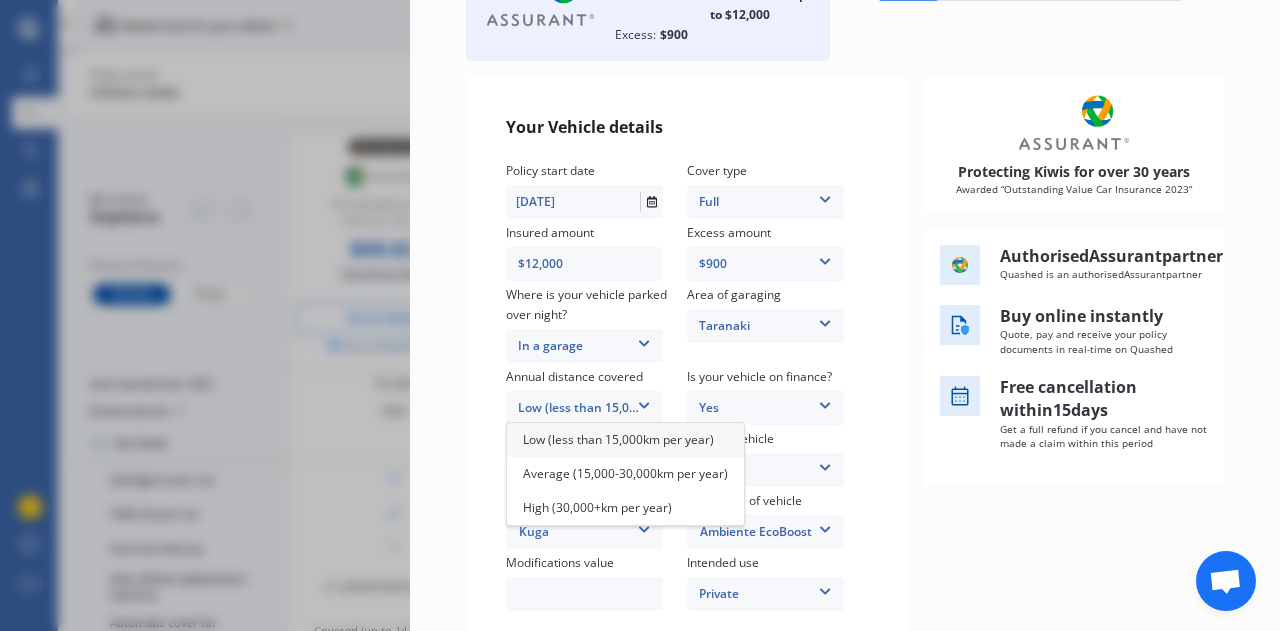 click on "Low (less than 15,000km per year)" at bounding box center [618, 439] 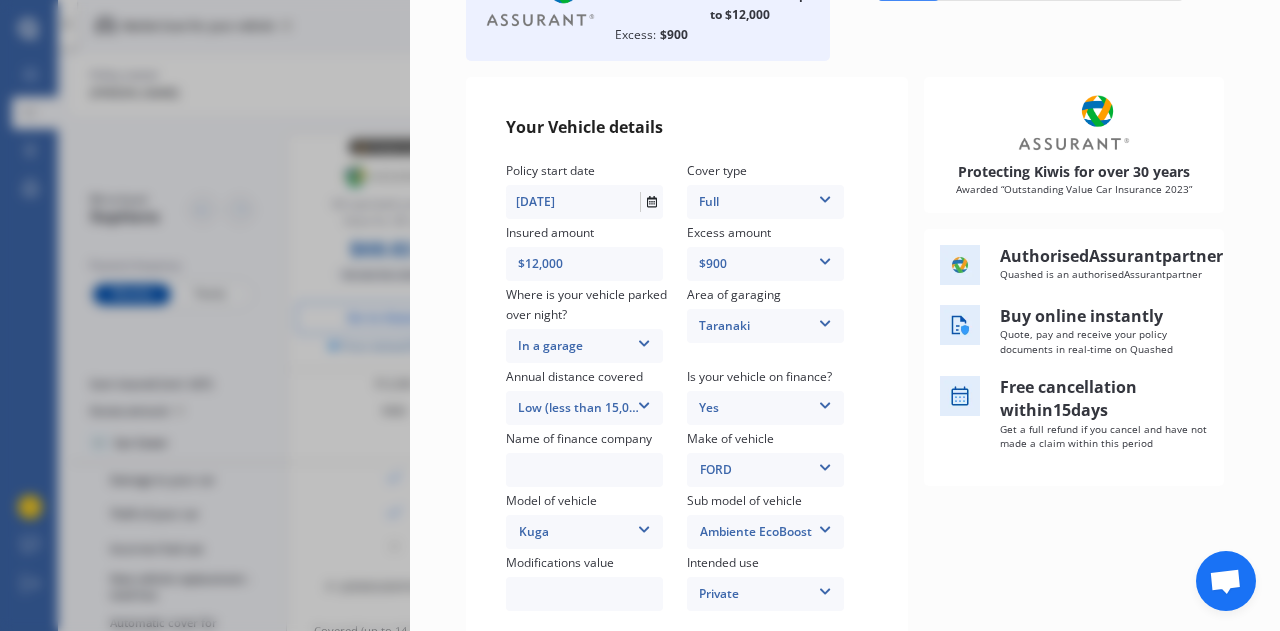 click at bounding box center (584, 470) 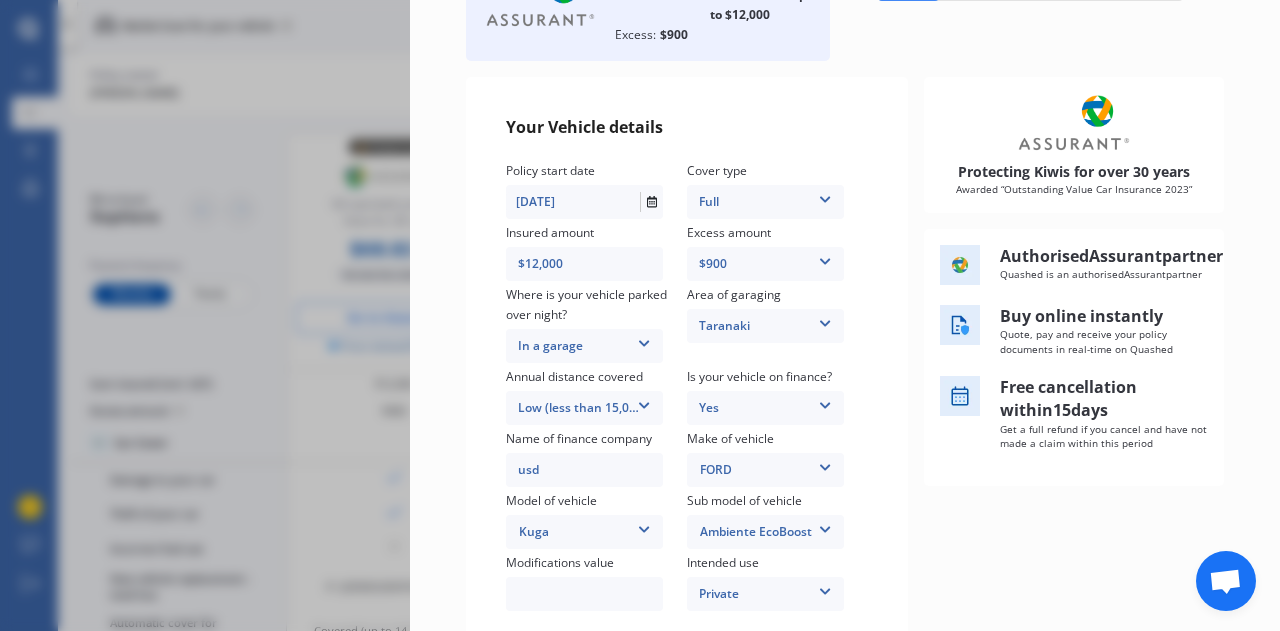 type on "usd" 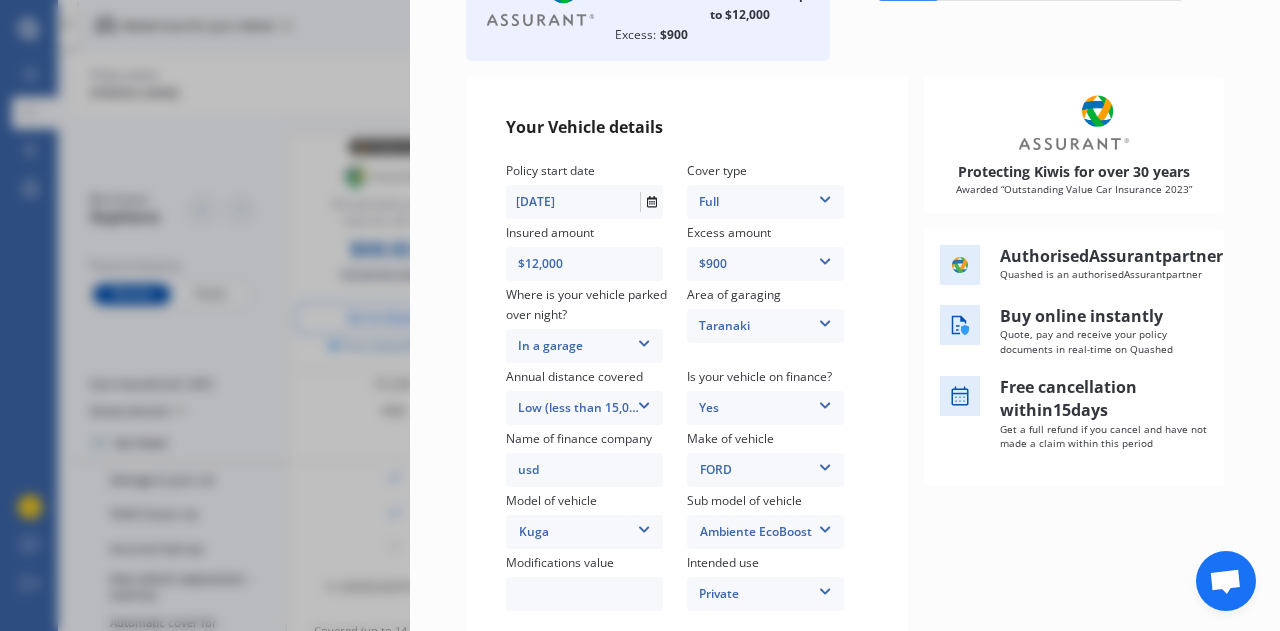click on "Yearly Monthly $68.82 / mo Assurant  Purchase $68.82 /month /year /month Insured amount: Market value up to $12,000 Excess: $900 20 % Your Vehicle details Policy start date [DATE] Cover type Full 3rd Party Full Insured amount $12,000 Excess amount $900 $400 $900 $1,400 Where is your vehicle parked over night? In a garage In a garage On own property On street or road Area of garaging [GEOGRAPHIC_DATA] [GEOGRAPHIC_DATA] [GEOGRAPHIC_DATA] [GEOGRAPHIC_DATA] / [PERSON_NAME] / [GEOGRAPHIC_DATA] [GEOGRAPHIC_DATA] [GEOGRAPHIC_DATA] [GEOGRAPHIC_DATA] [GEOGRAPHIC_DATA] / [GEOGRAPHIC_DATA] / [GEOGRAPHIC_DATA] [GEOGRAPHIC_DATA] / [GEOGRAPHIC_DATA] [GEOGRAPHIC_DATA] [GEOGRAPHIC_DATA] [PERSON_NAME][GEOGRAPHIC_DATA] [GEOGRAPHIC_DATA] [GEOGRAPHIC_DATA] [GEOGRAPHIC_DATA] / [GEOGRAPHIC_DATA] [GEOGRAPHIC_DATA] [GEOGRAPHIC_DATA] [GEOGRAPHIC_DATA] [GEOGRAPHIC_DATA] [GEOGRAPHIC_DATA] [GEOGRAPHIC_DATA] Annual distance covered Low (less than 15,000km per year) Low (less than 15,000km per year) Average (15,000-30,000km per year) High (30,000+km per year) Is your vehicle on finance? Yes No Yes Name of finance company usd Make of vehicle FORD AC ALFA ROMEO ASTON [PERSON_NAME] AUDI AUSTIN BEDFORD Bentley BMW BYD CADILLAC GMC" at bounding box center [845, 325] 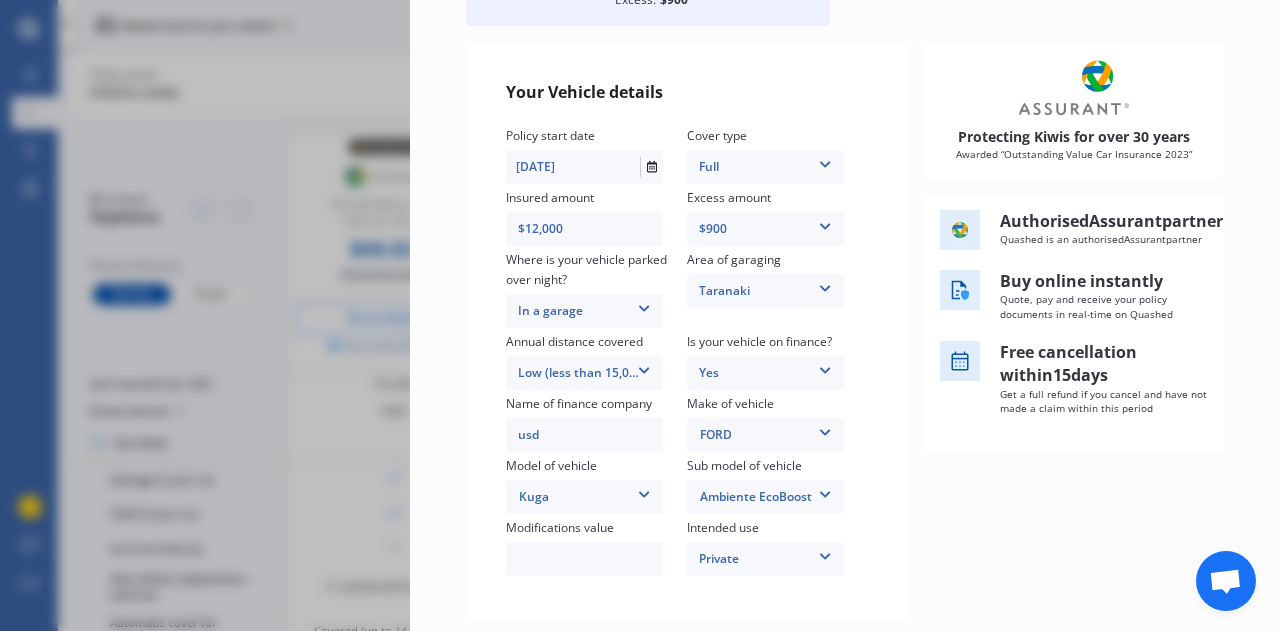 scroll, scrollTop: 222, scrollLeft: 0, axis: vertical 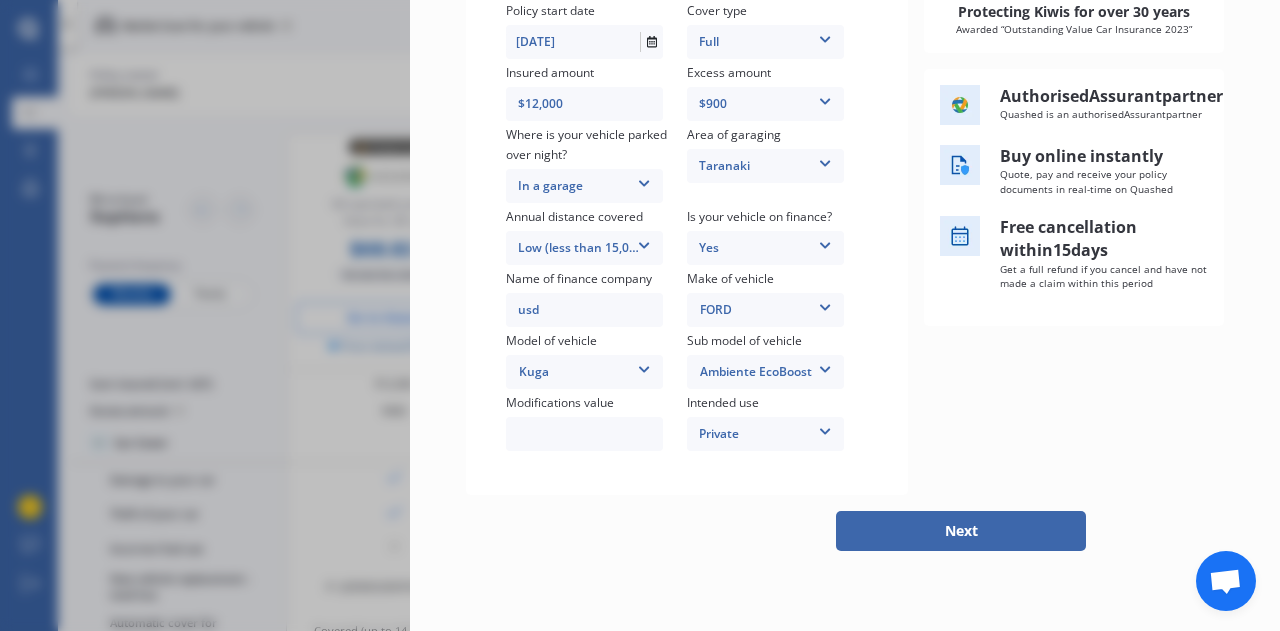 click on "Next" at bounding box center (961, 531) 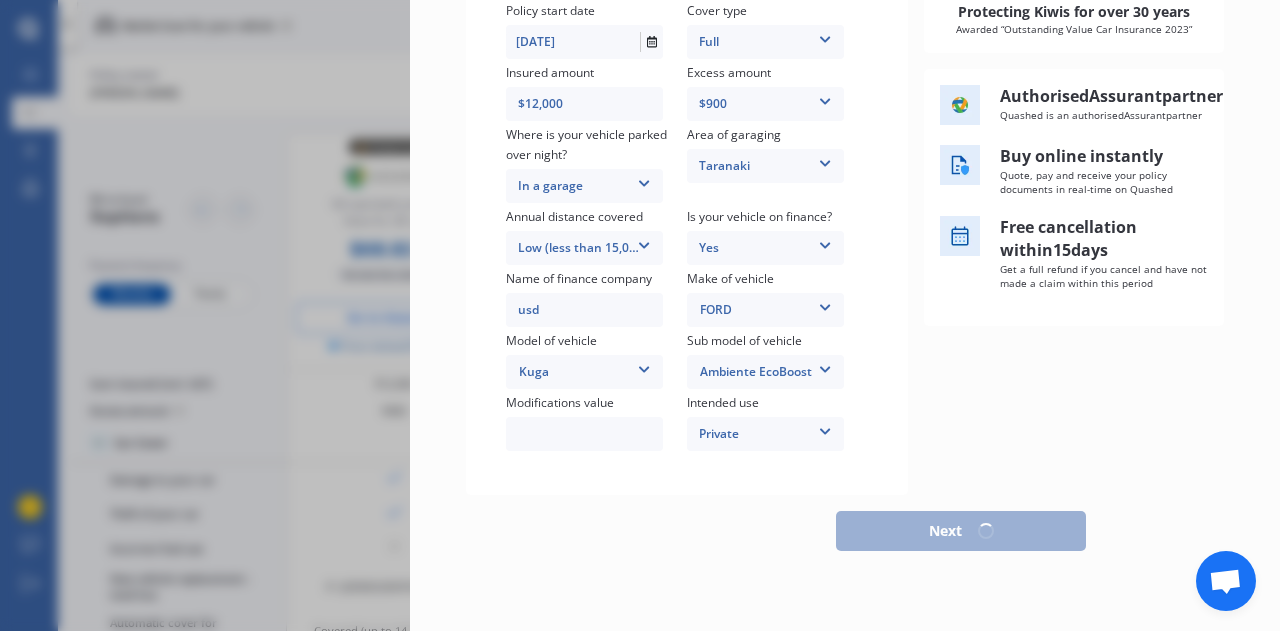 scroll, scrollTop: 403, scrollLeft: 0, axis: vertical 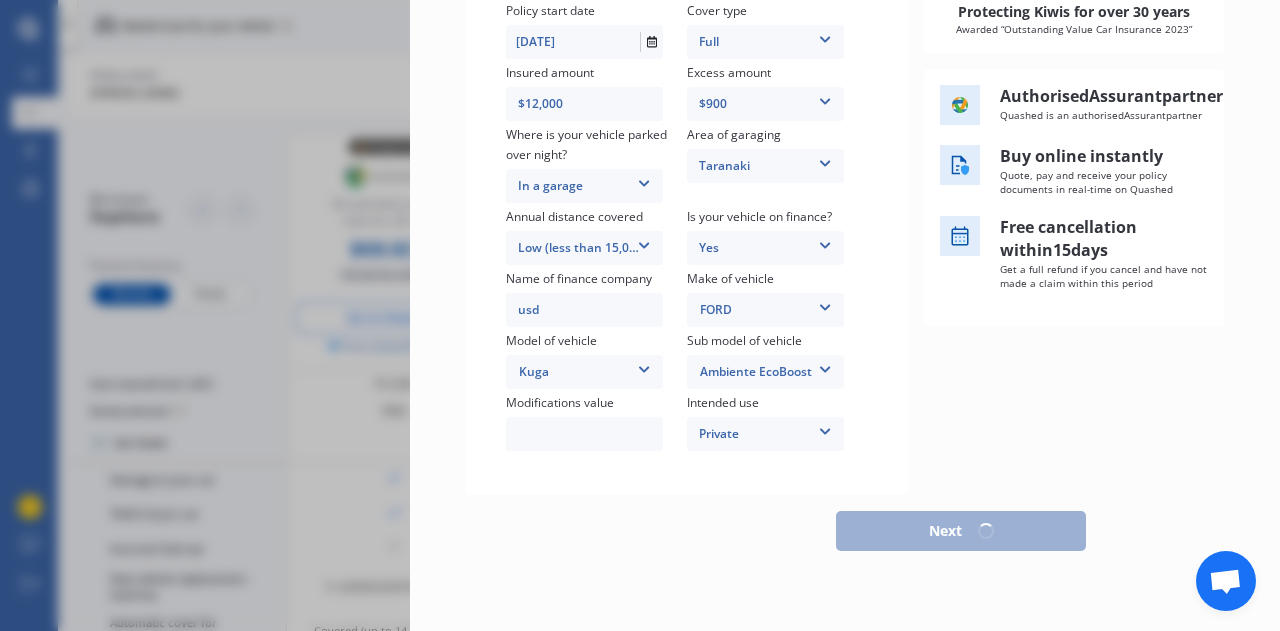 select on "12" 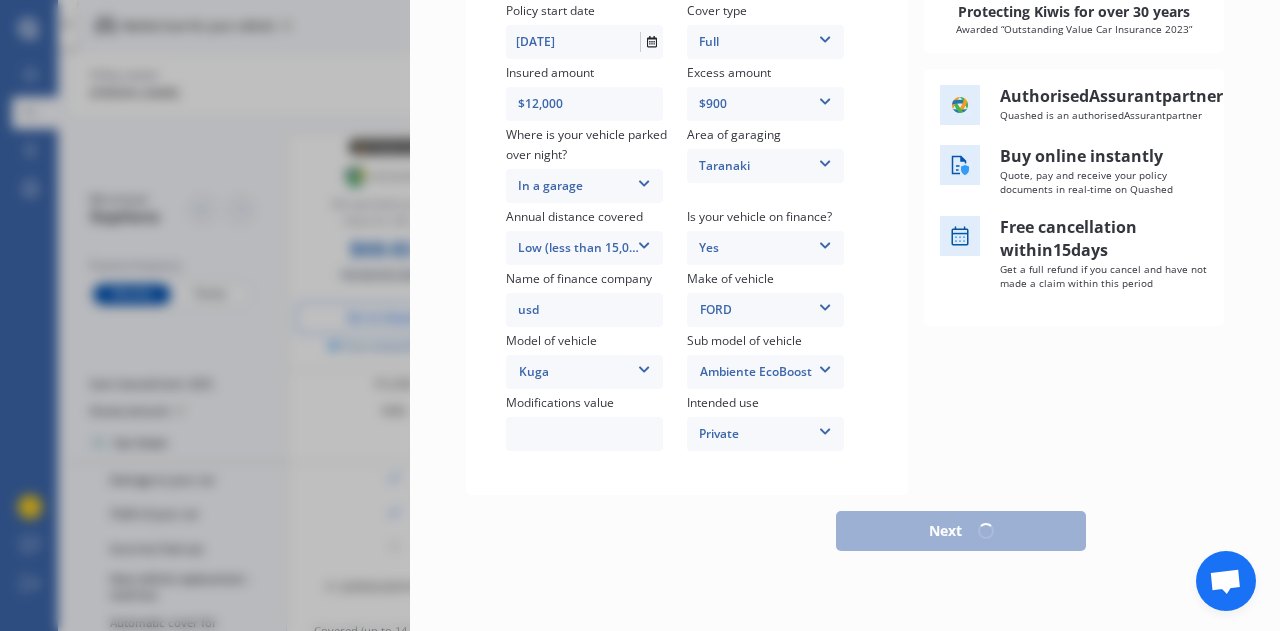 select on "1979" 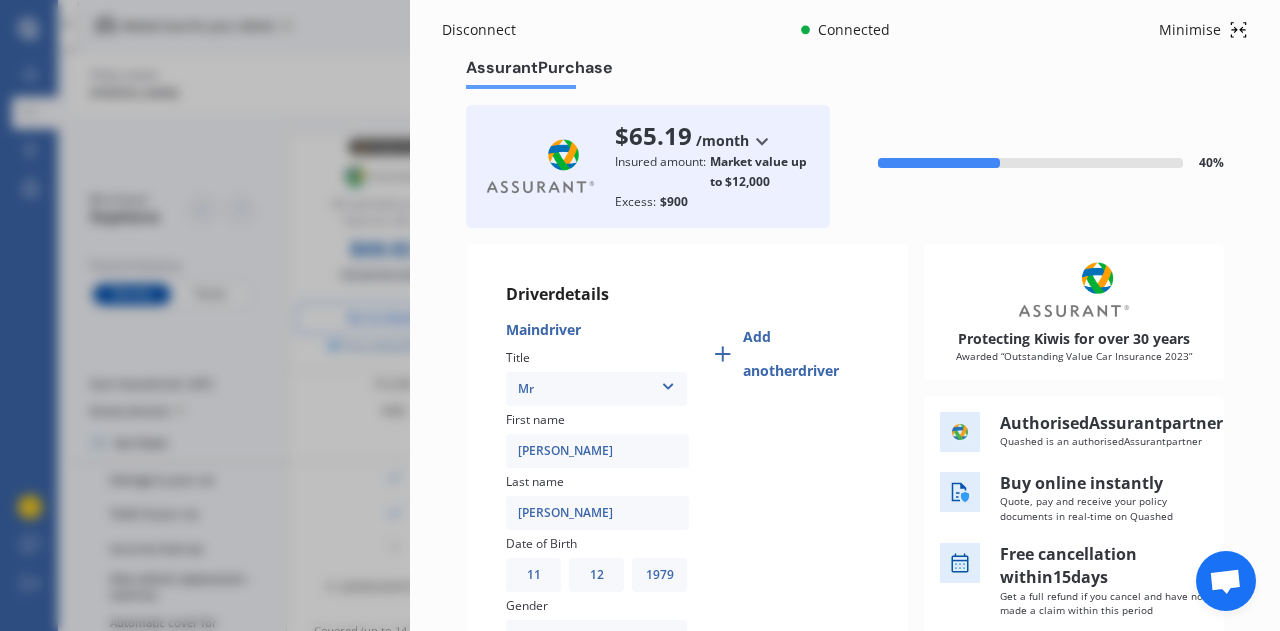 scroll, scrollTop: 7, scrollLeft: 0, axis: vertical 